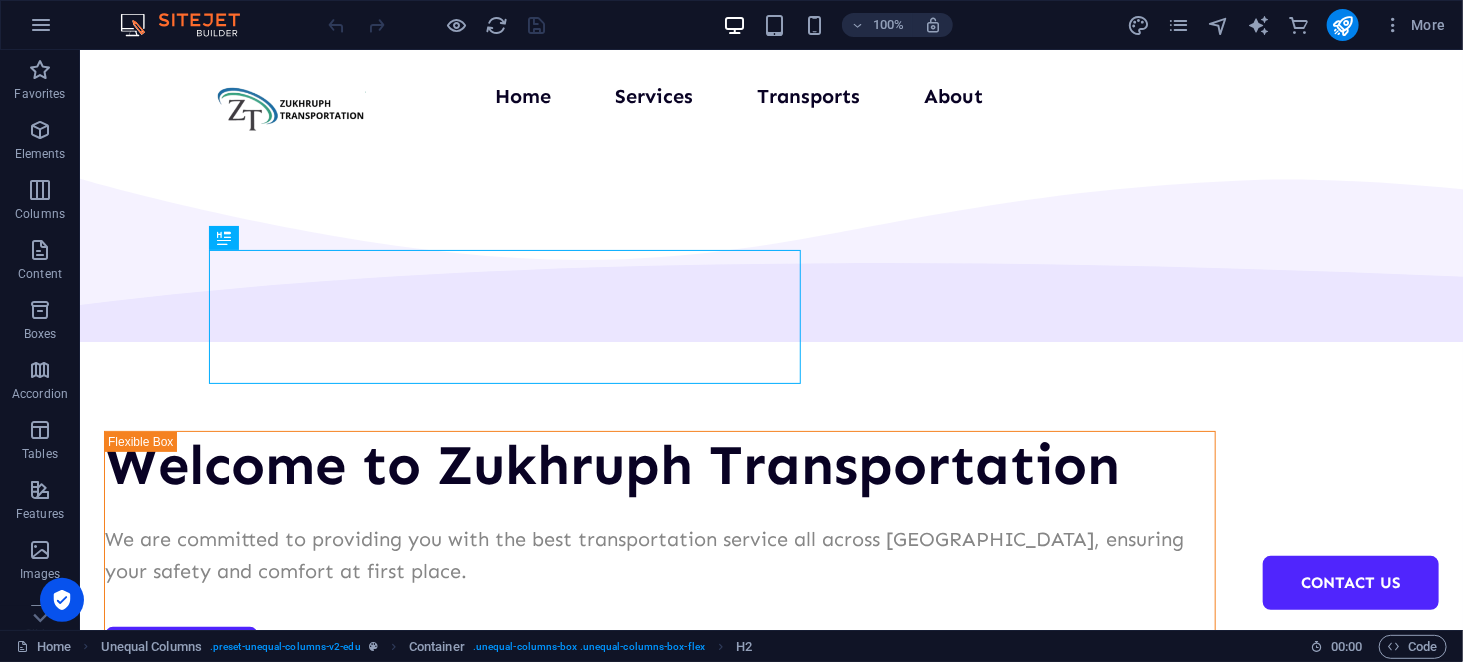 scroll, scrollTop: 0, scrollLeft: 0, axis: both 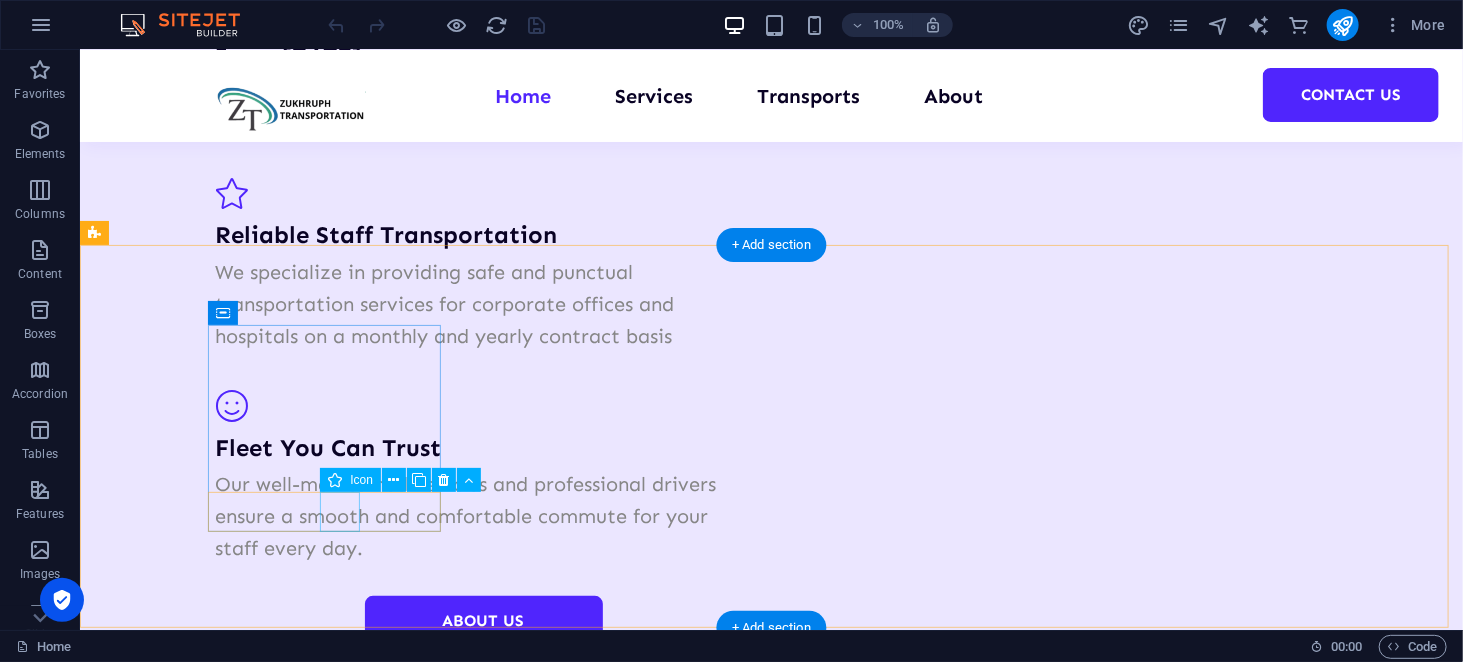 click at bounding box center (219, 4500) 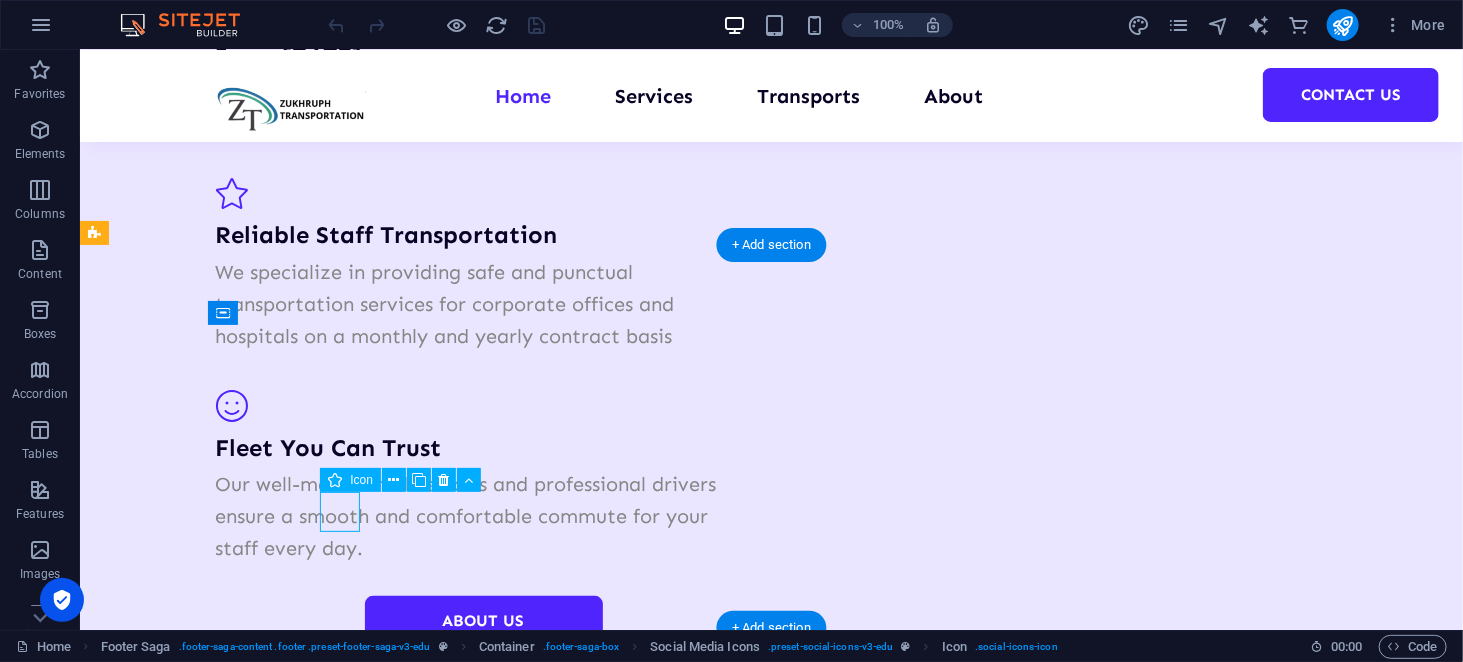 click at bounding box center (219, 4500) 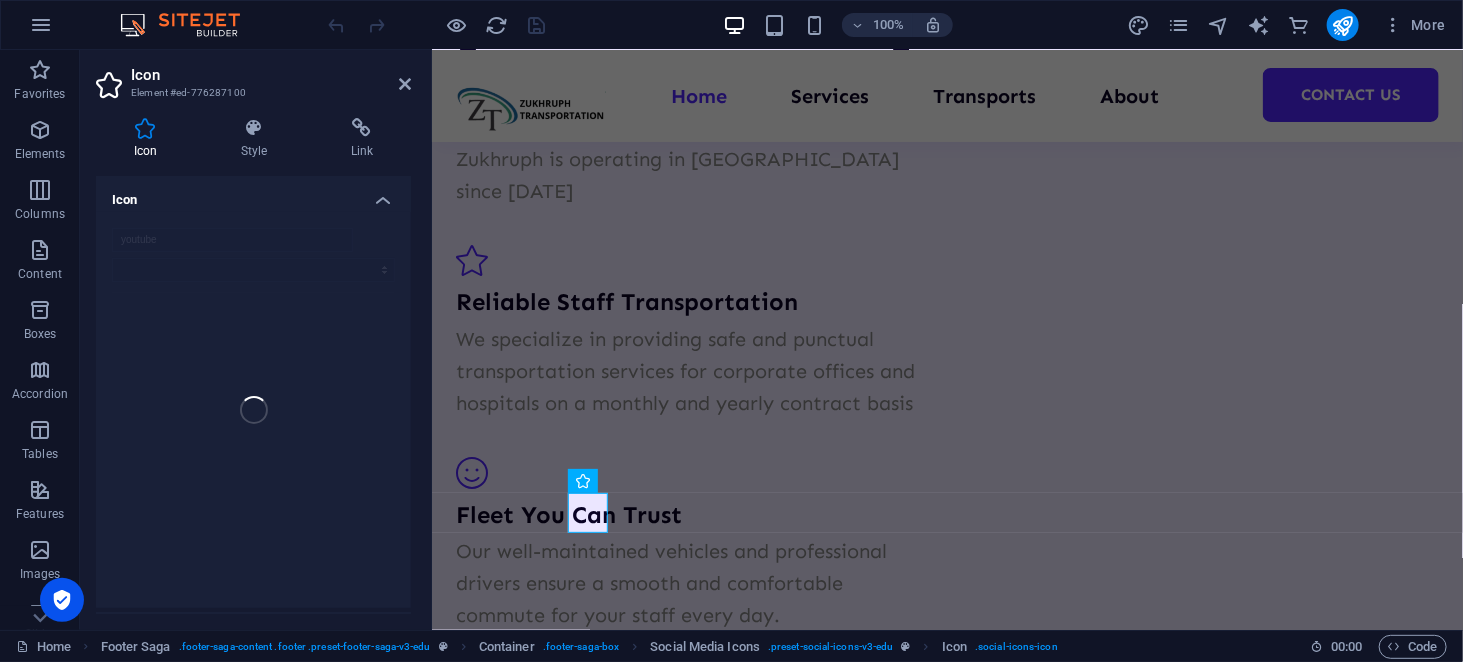 scroll, scrollTop: 3558, scrollLeft: 0, axis: vertical 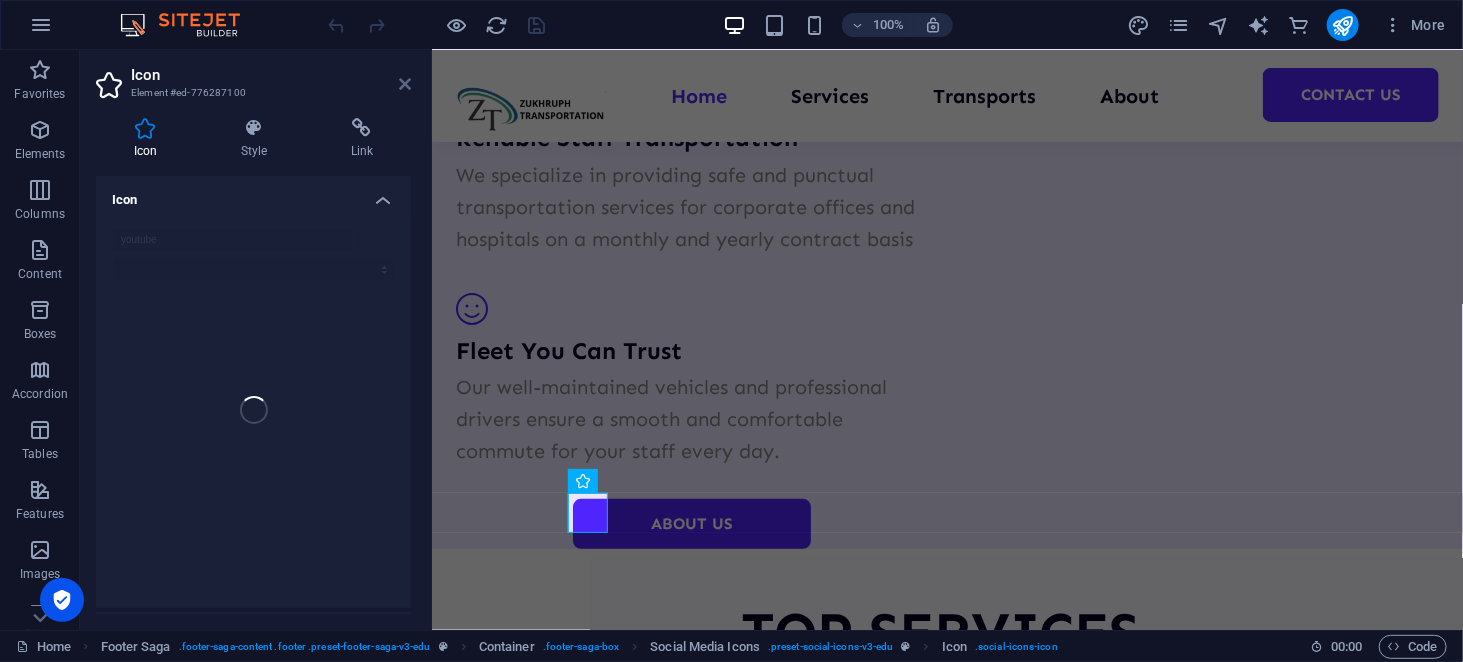 click at bounding box center [405, 84] 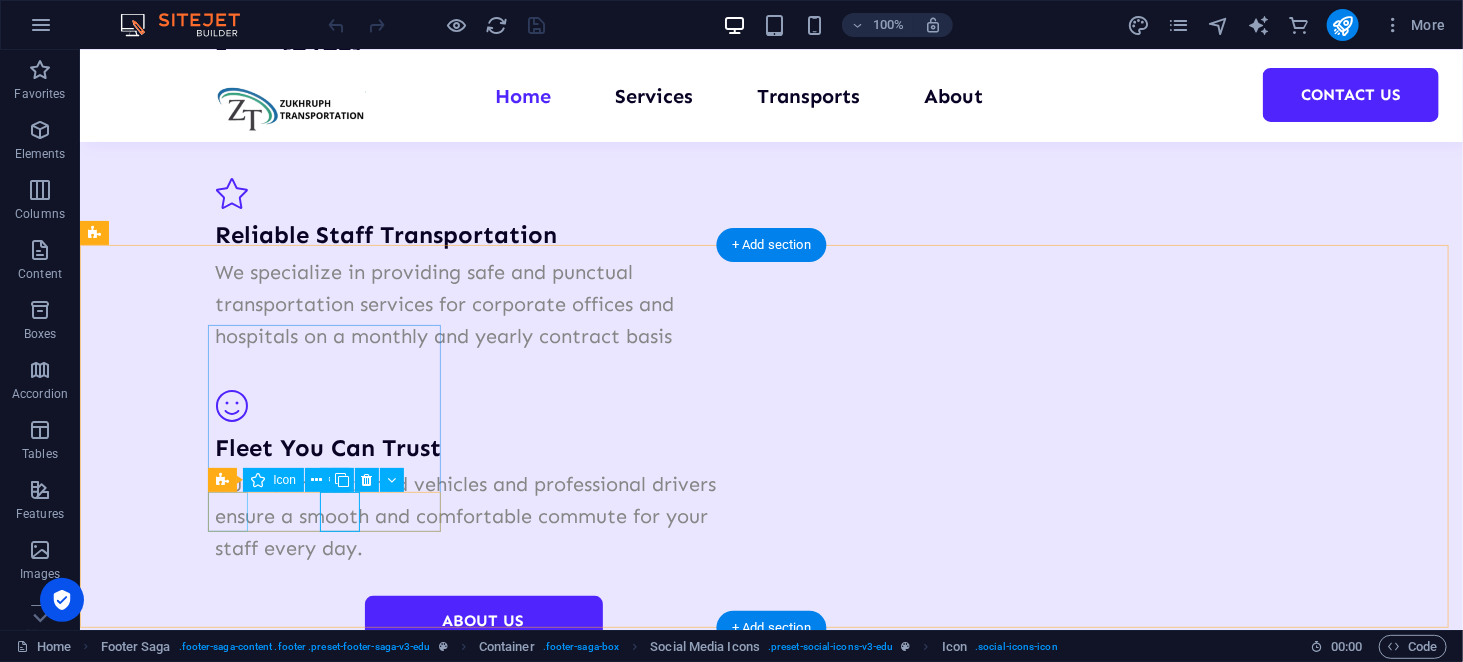 click at bounding box center (219, 4404) 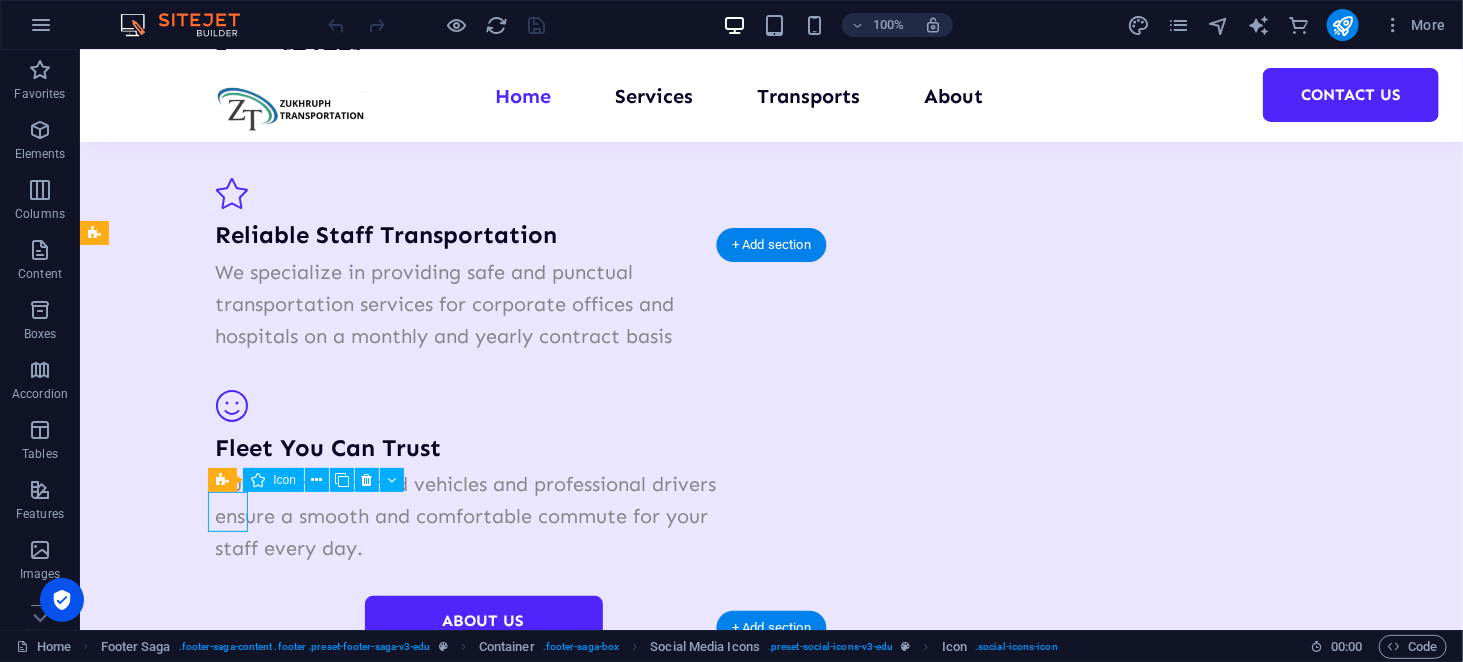 click at bounding box center (219, 4404) 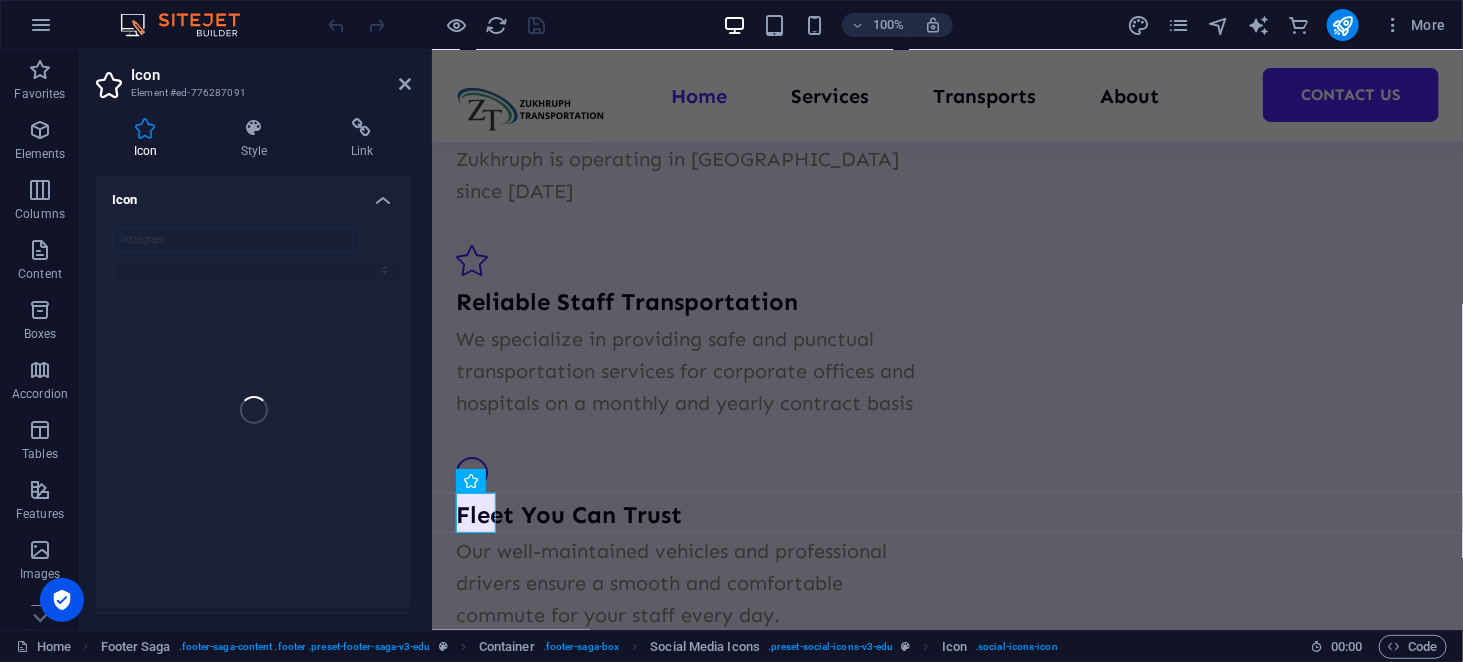 scroll, scrollTop: 3558, scrollLeft: 0, axis: vertical 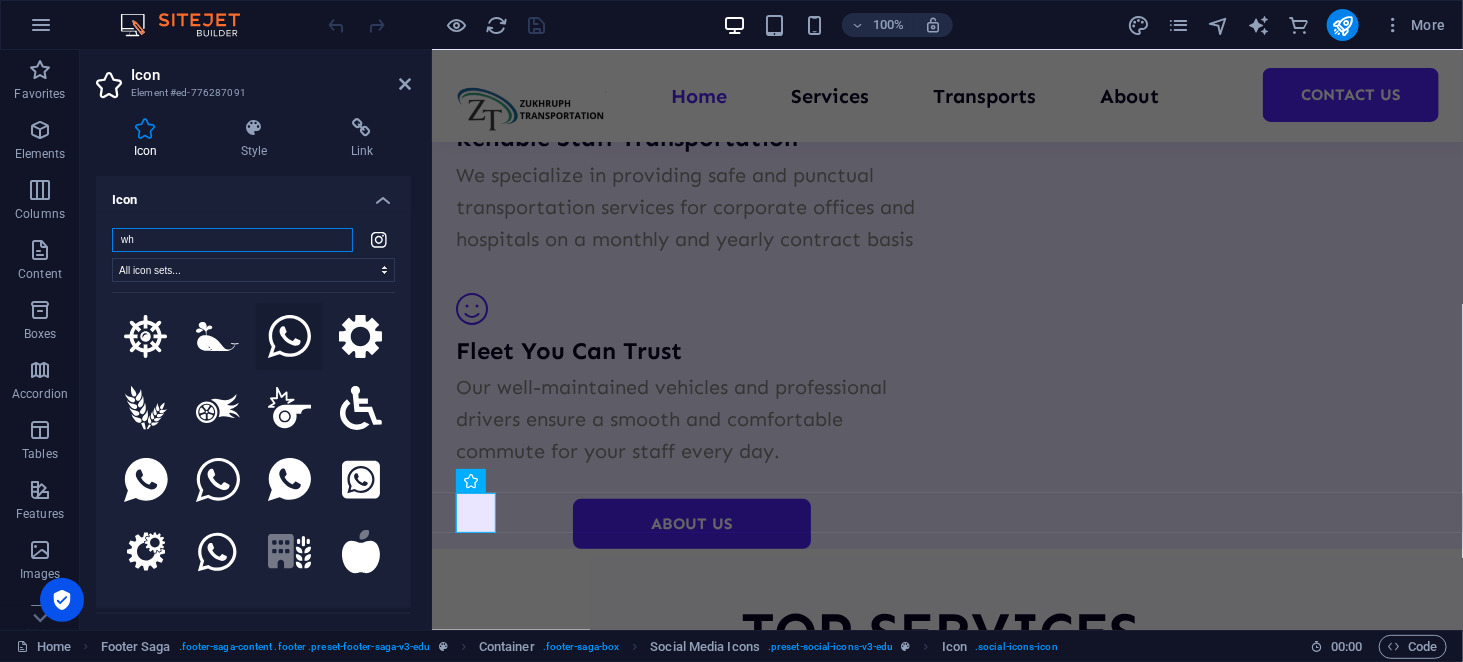 type on "wh" 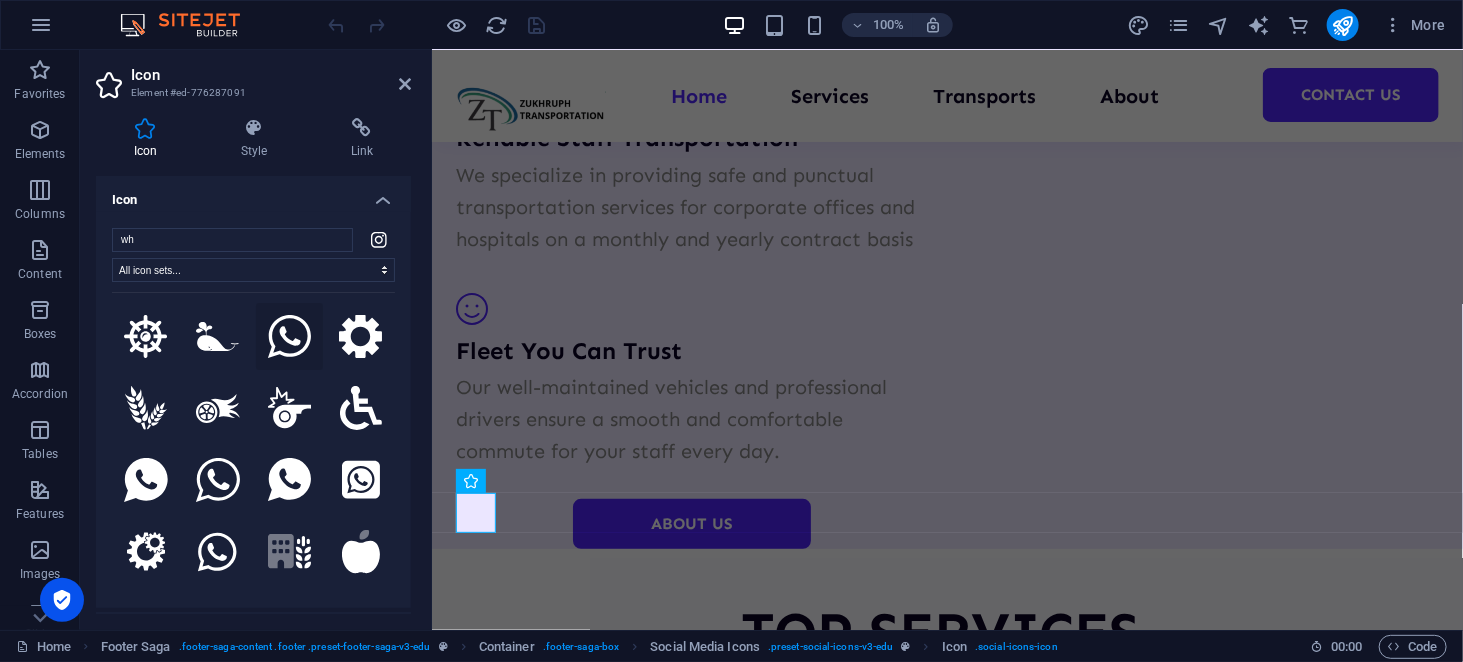 click 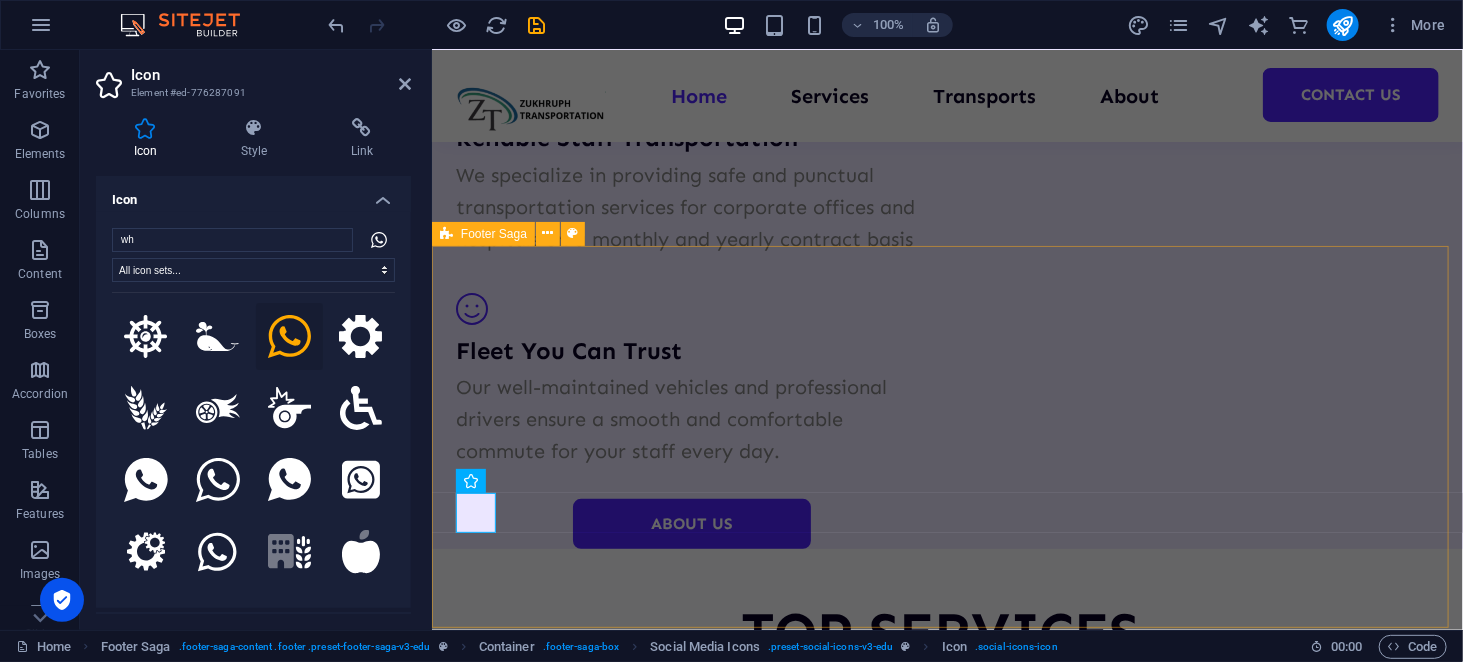 click on "Your All Over KSA Transport Service Quick Links Home Services Transport About Contact Contact [PHONE_NUMBER] [EMAIL_ADDRESS][DOMAIN_NAME] 24/7" at bounding box center (946, 4603) 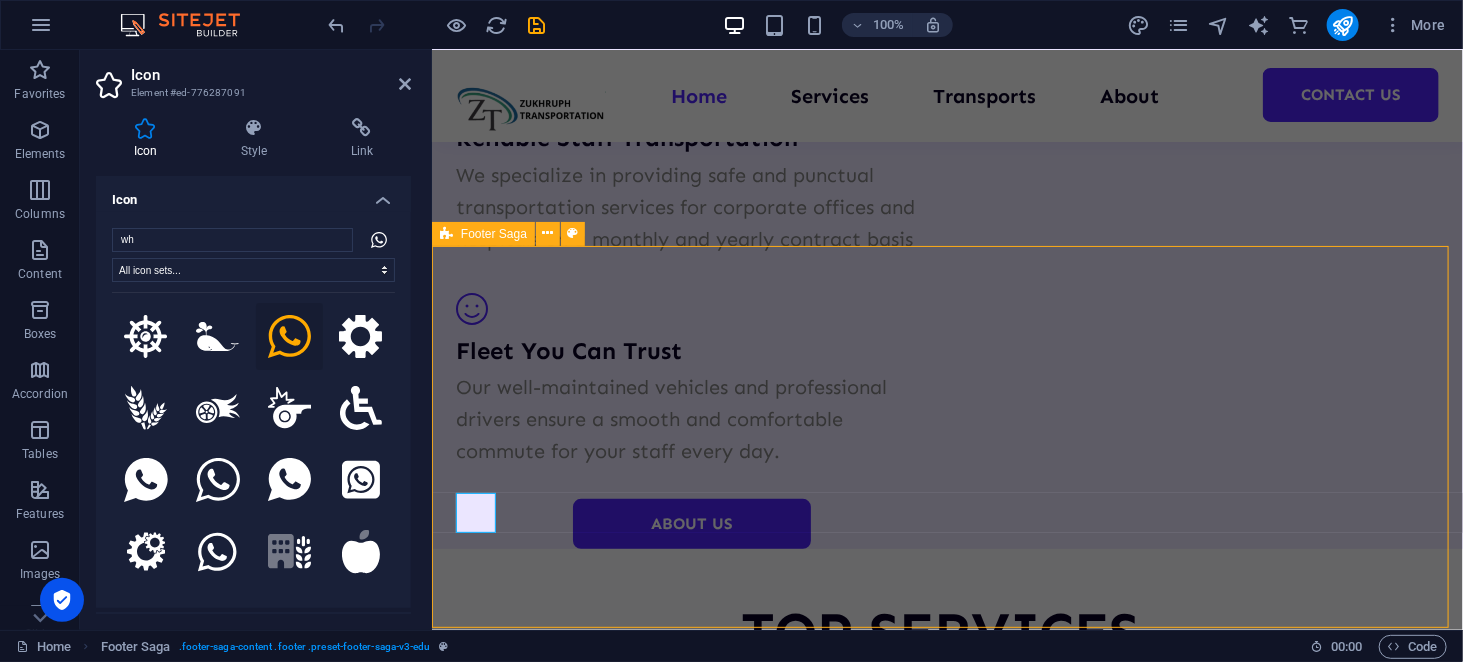 scroll, scrollTop: 3394, scrollLeft: 0, axis: vertical 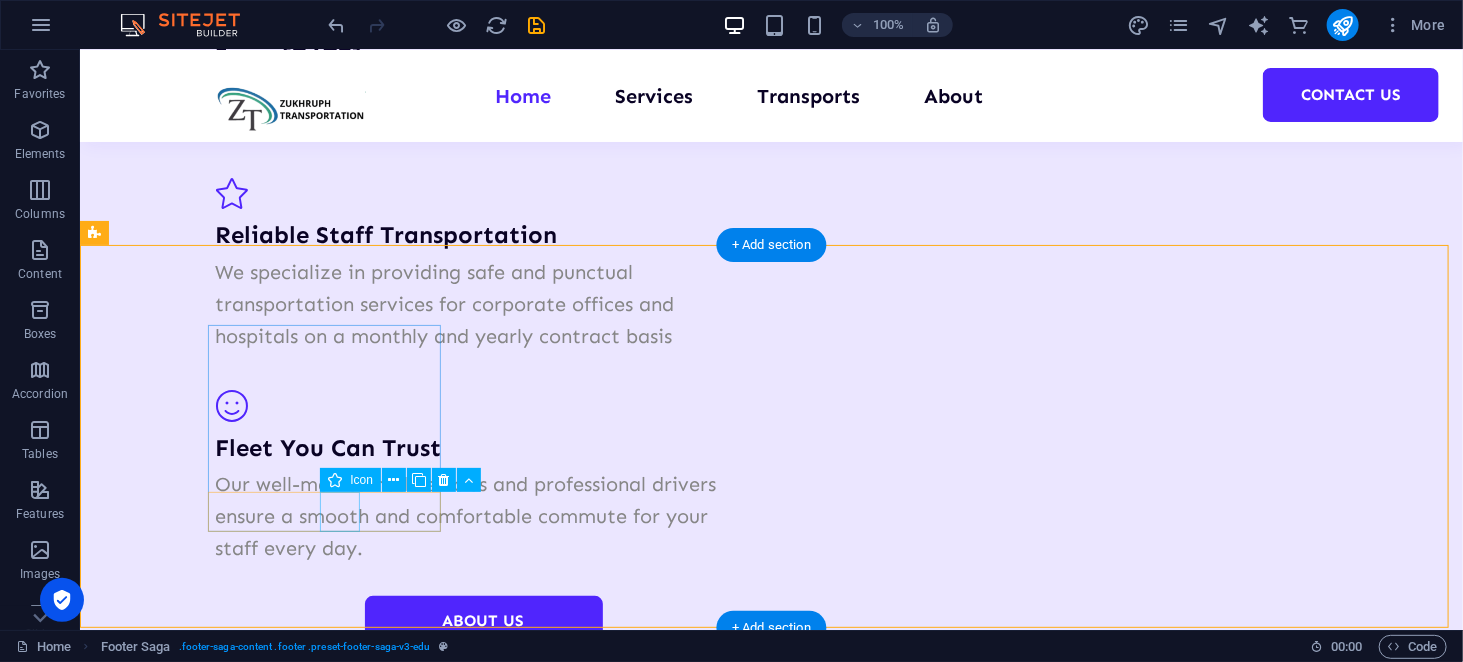click at bounding box center [219, 4500] 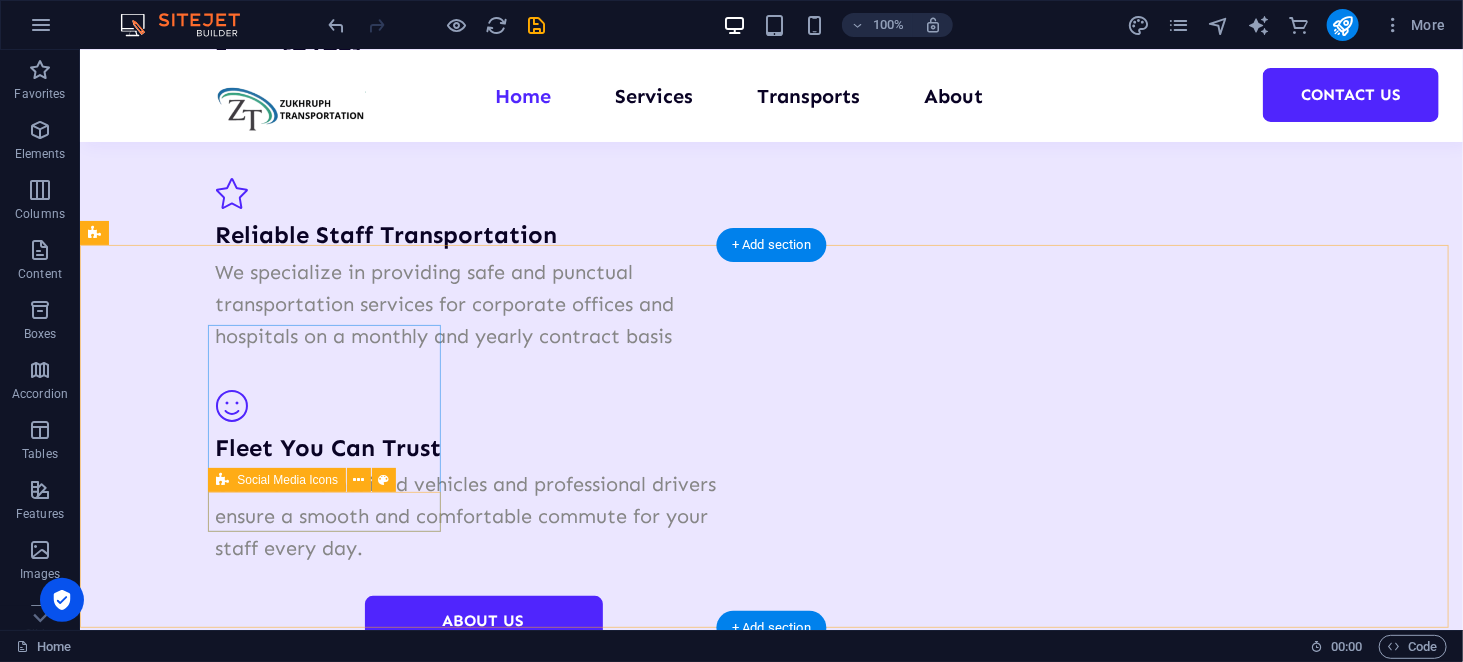 click at bounding box center (219, 4428) 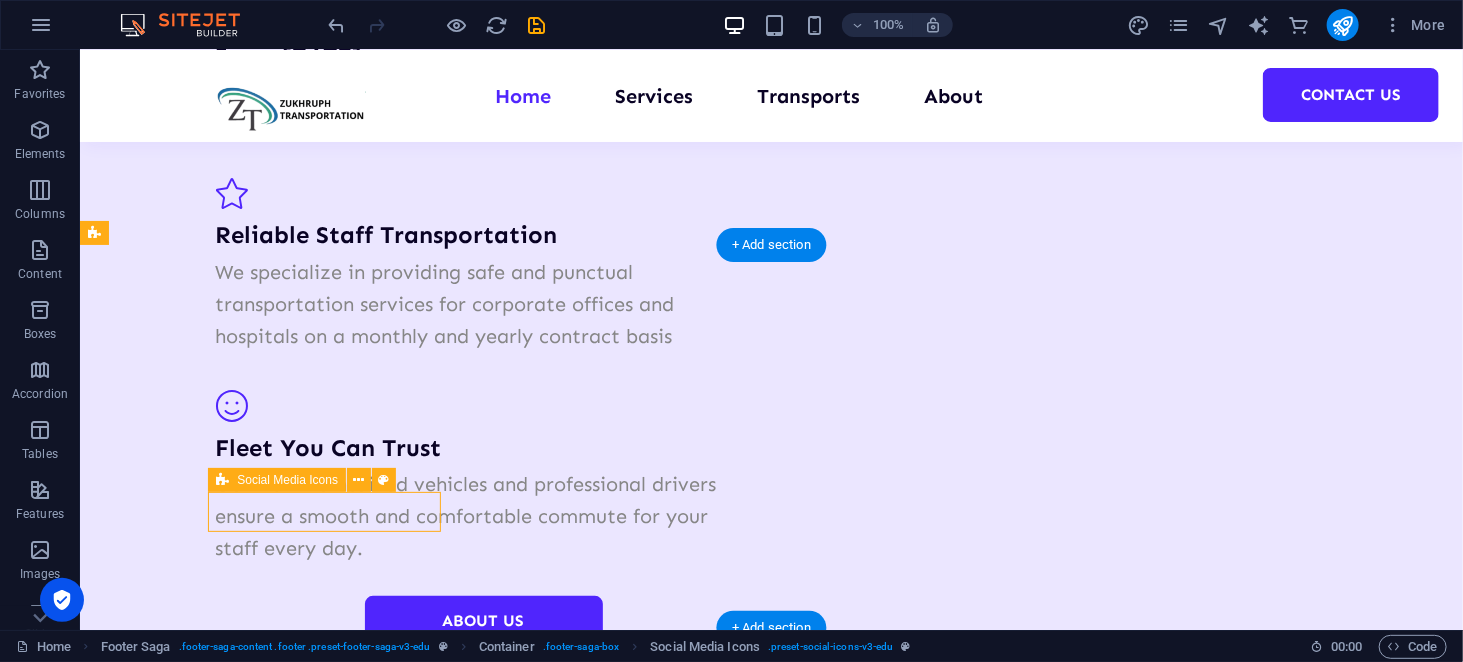 click at bounding box center (219, 4428) 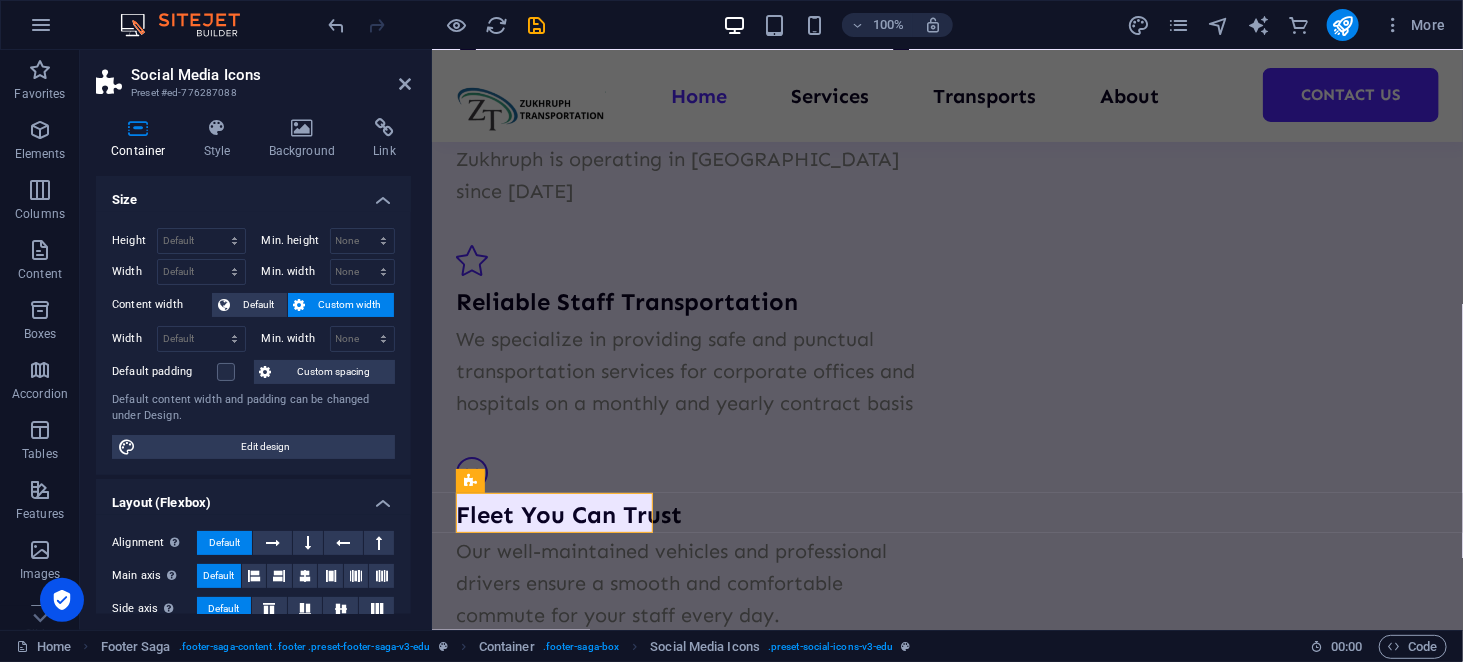 scroll, scrollTop: 3558, scrollLeft: 0, axis: vertical 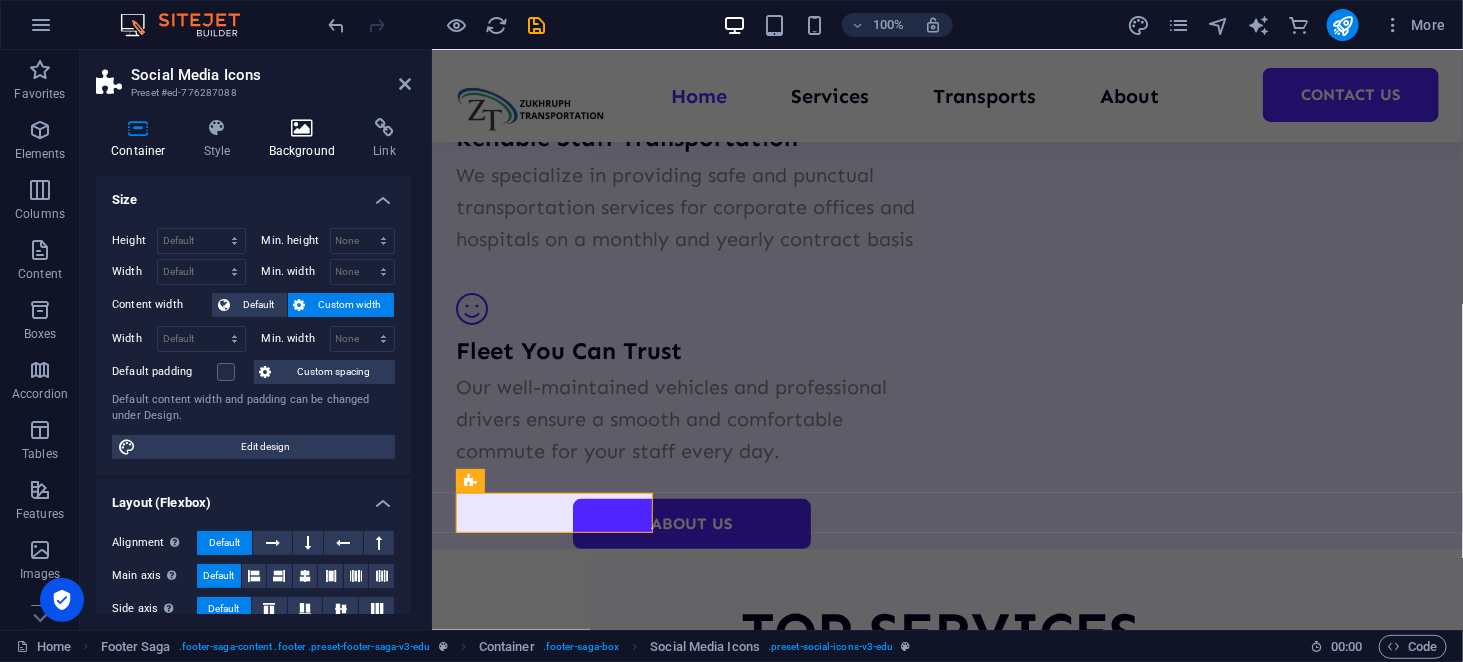 click on "Background" at bounding box center [306, 139] 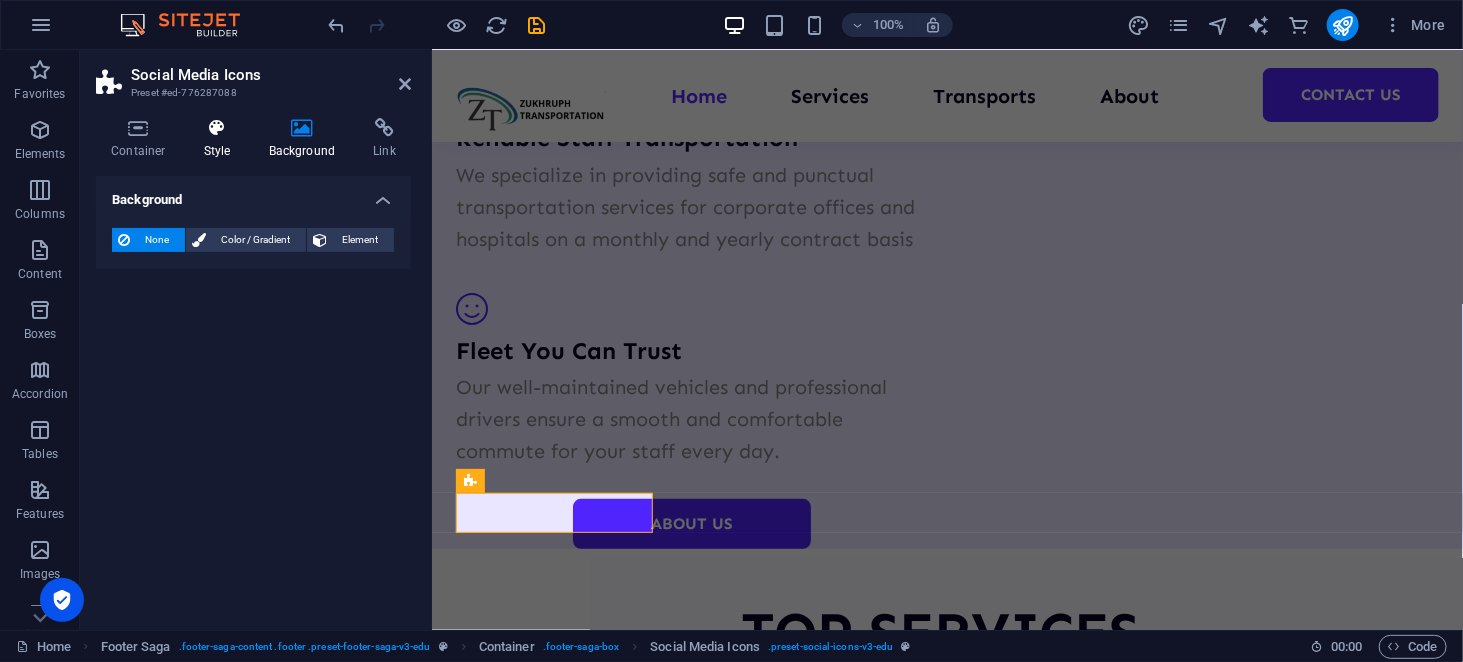 click at bounding box center (217, 128) 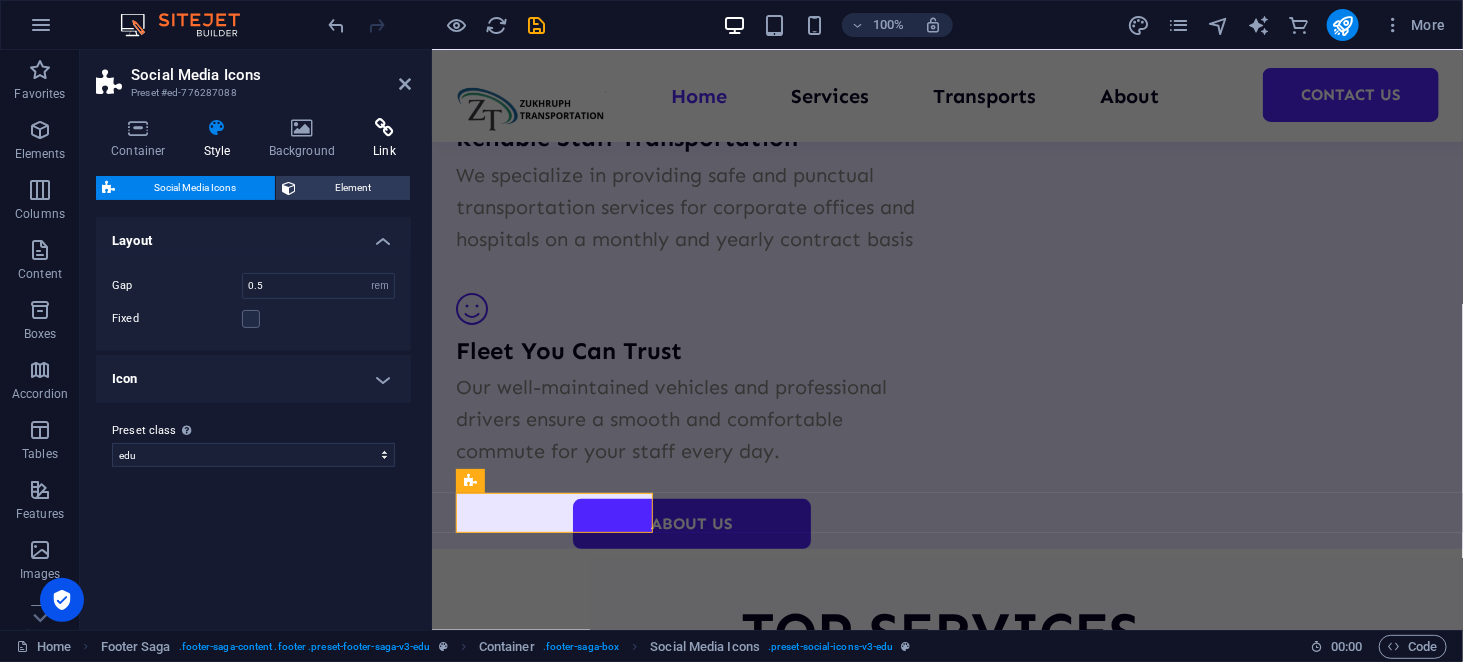 click at bounding box center (384, 128) 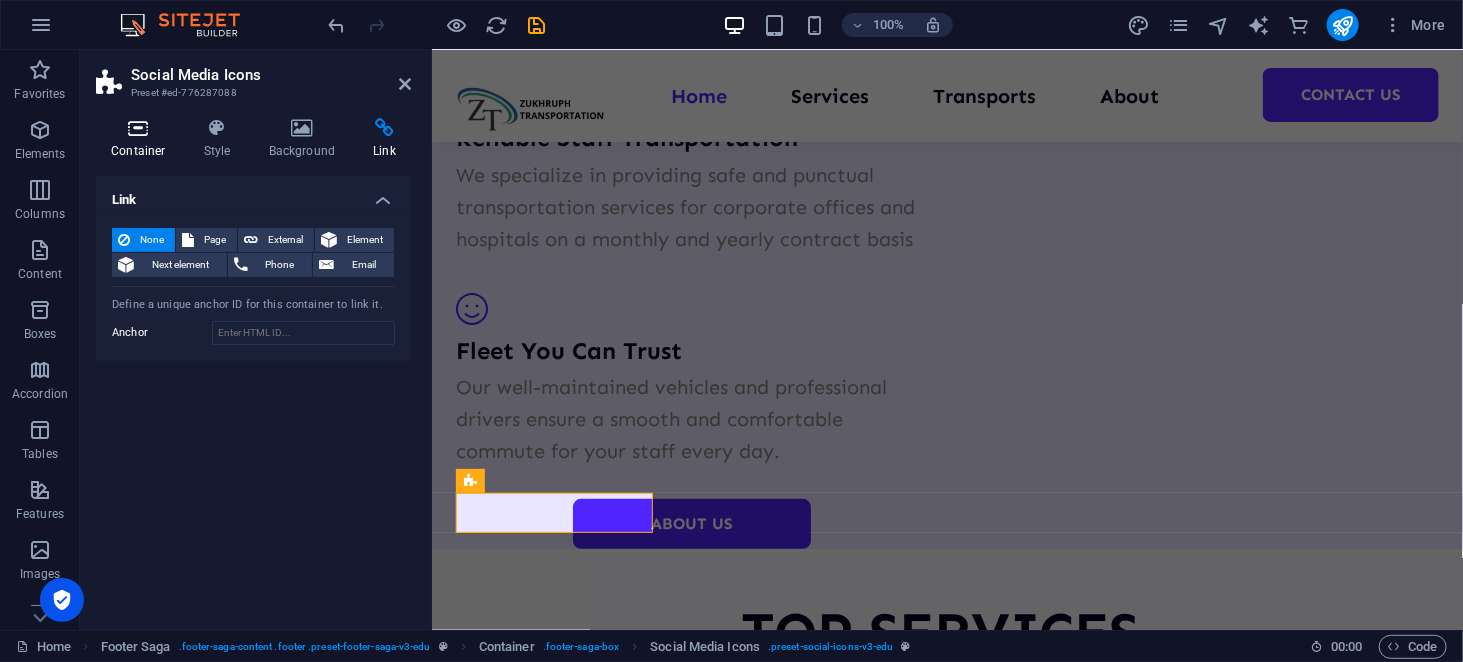 click on "Container" at bounding box center [142, 139] 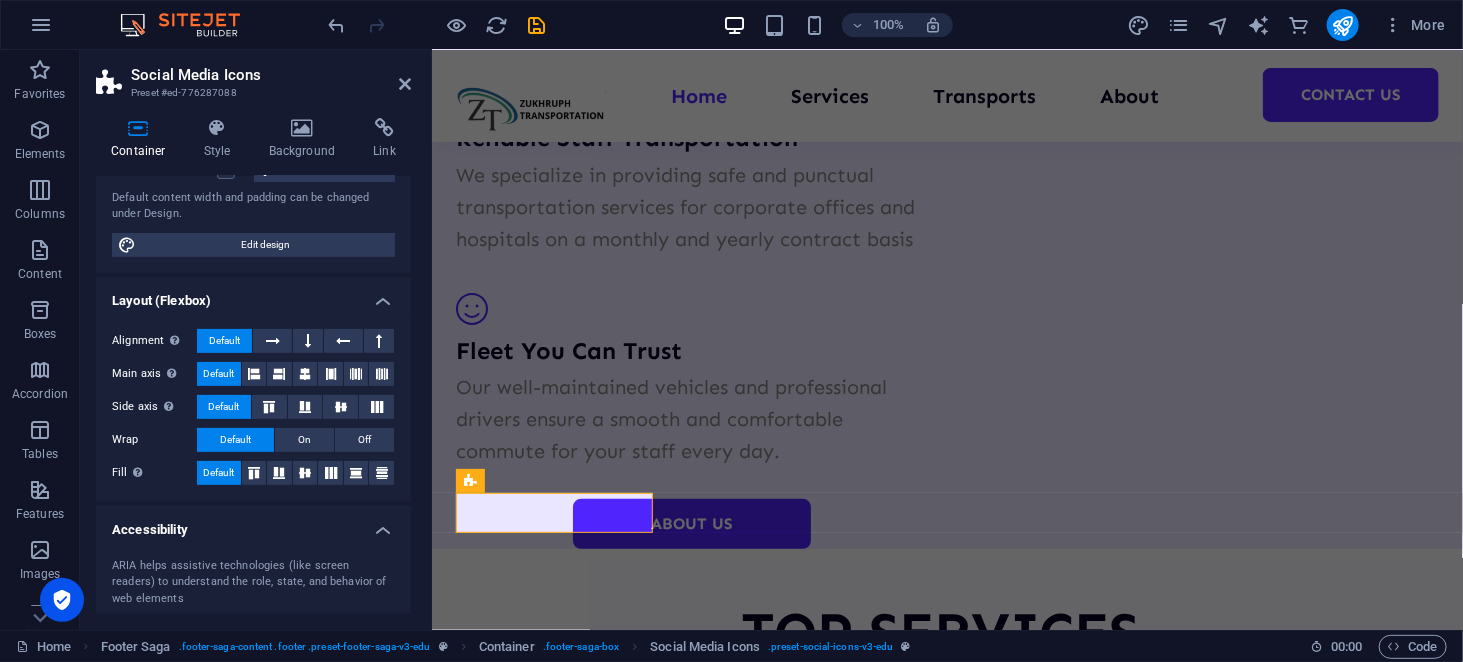 scroll, scrollTop: 368, scrollLeft: 0, axis: vertical 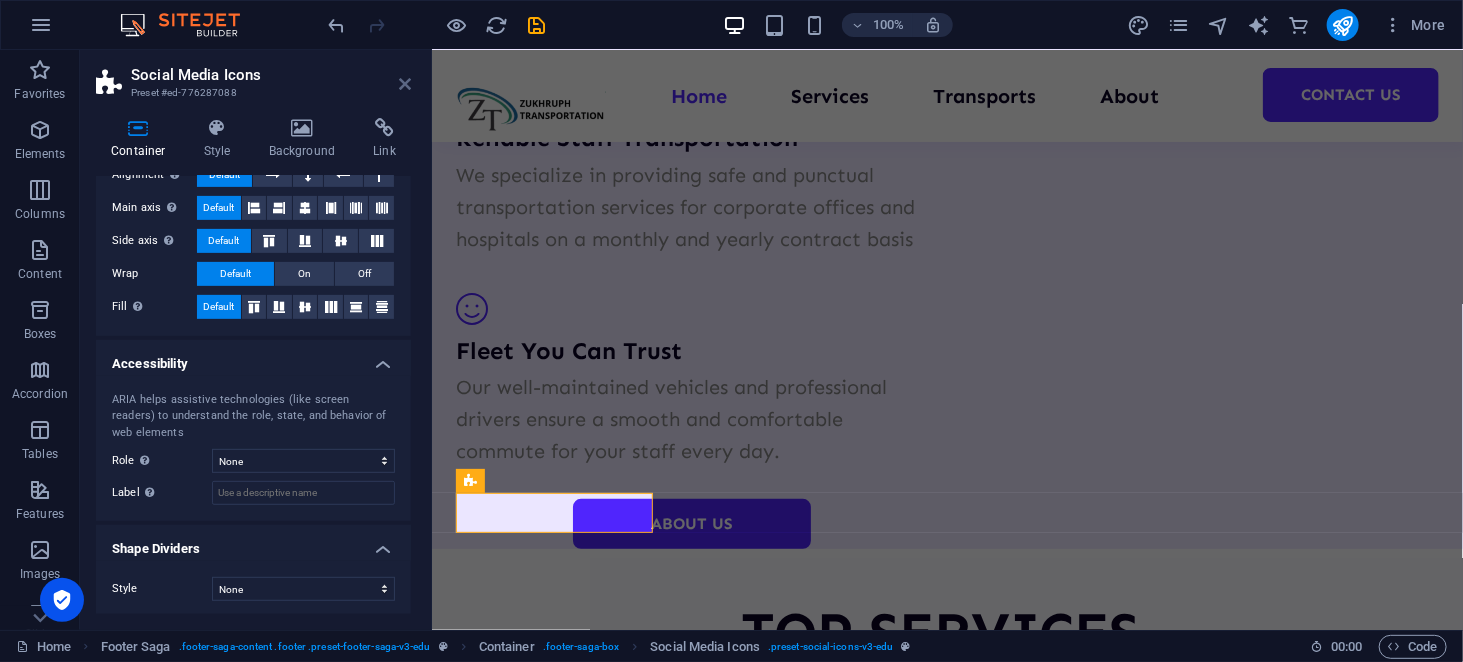 click at bounding box center (405, 84) 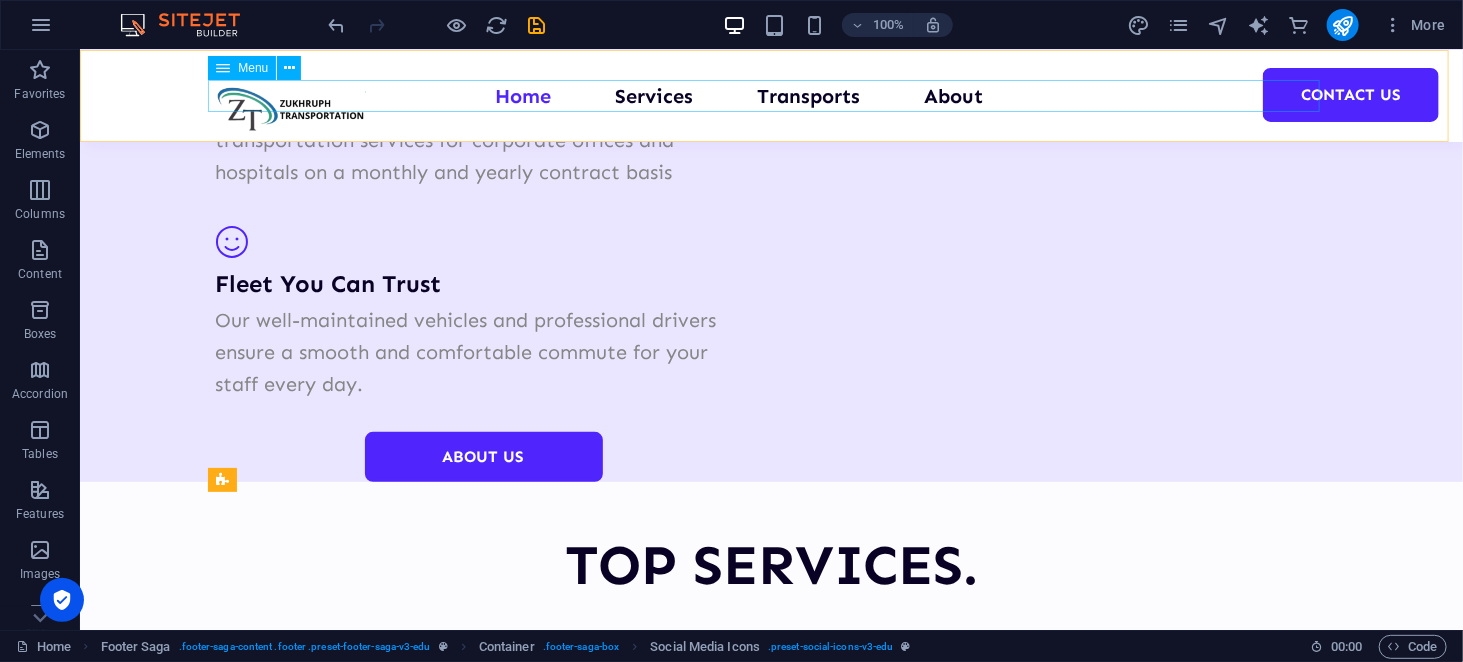 scroll, scrollTop: 3394, scrollLeft: 0, axis: vertical 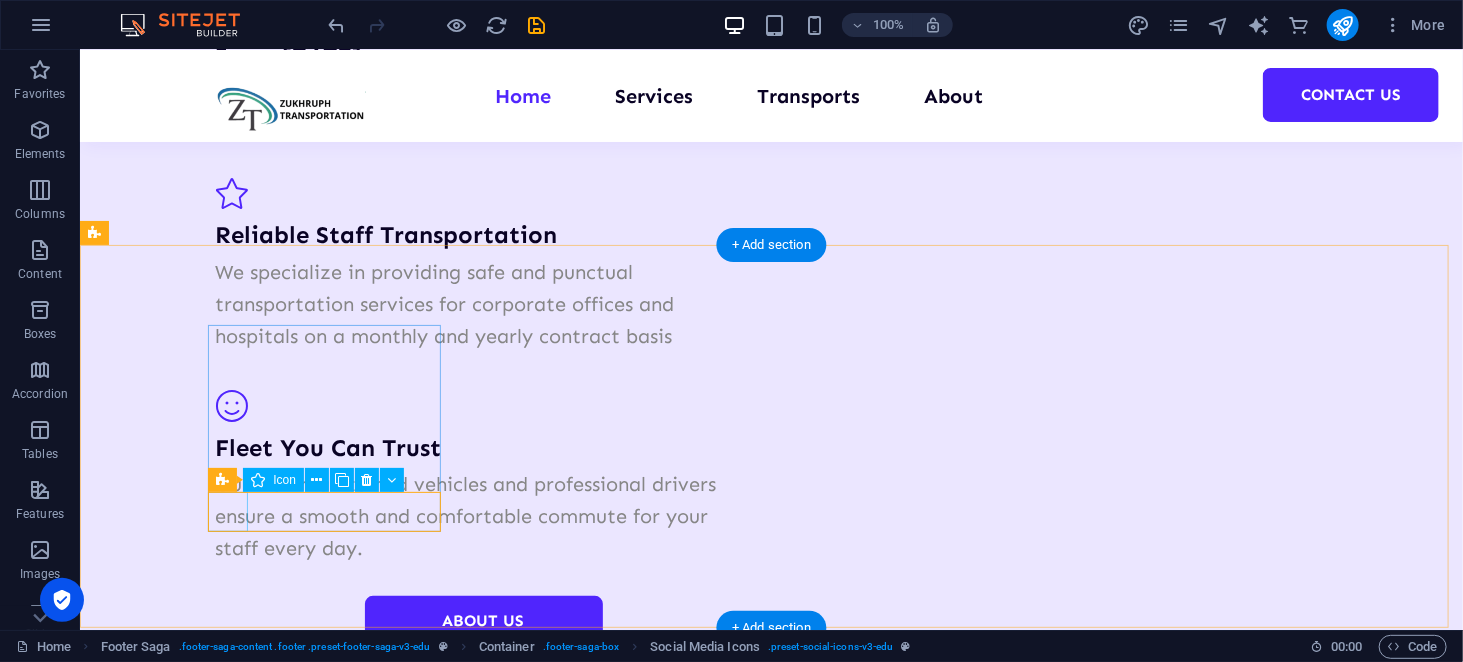click at bounding box center [219, 4404] 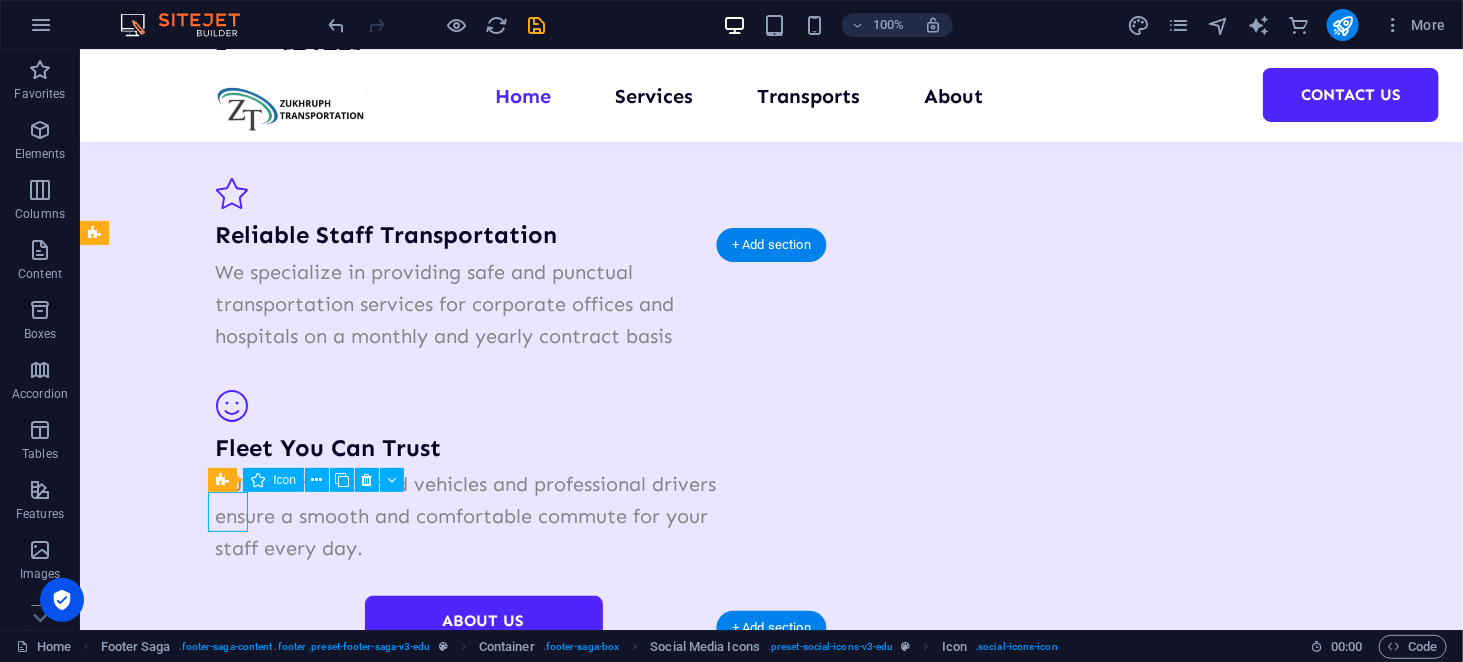 click at bounding box center (219, 4404) 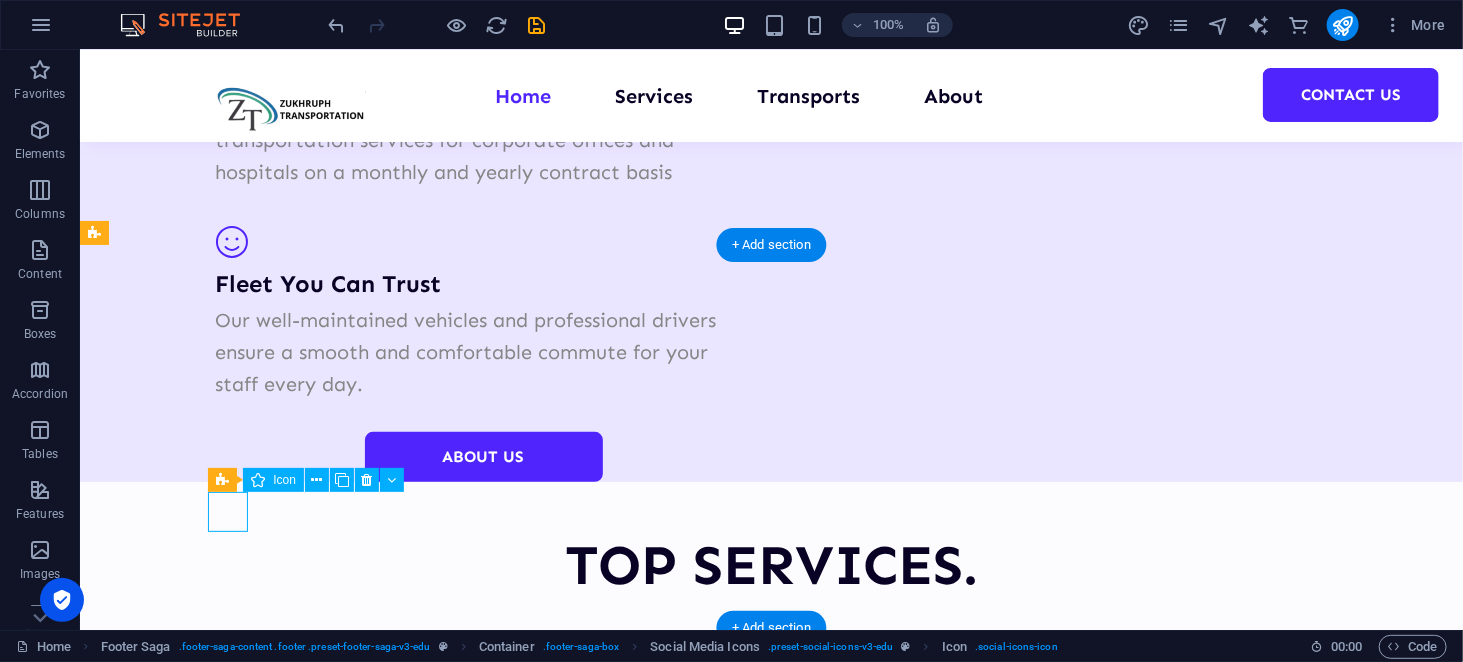 select on "xMidYMid" 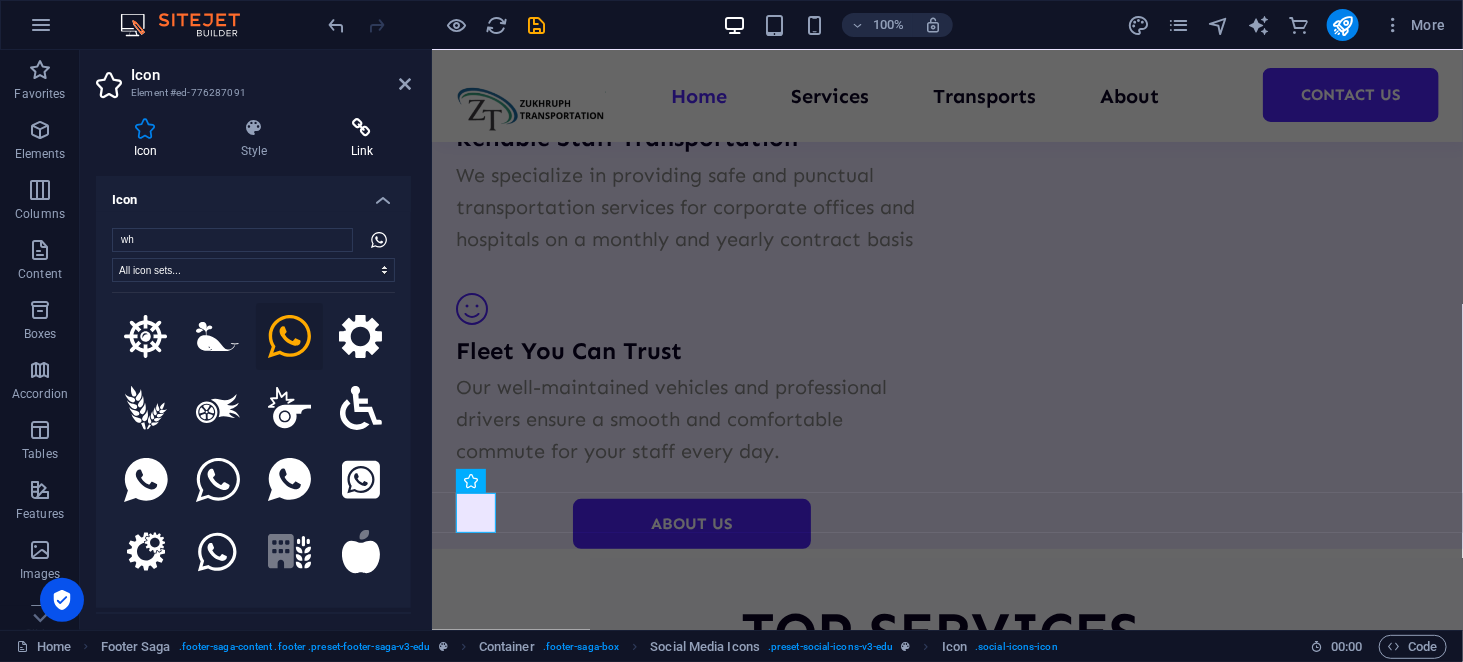 click on "Link" at bounding box center (362, 139) 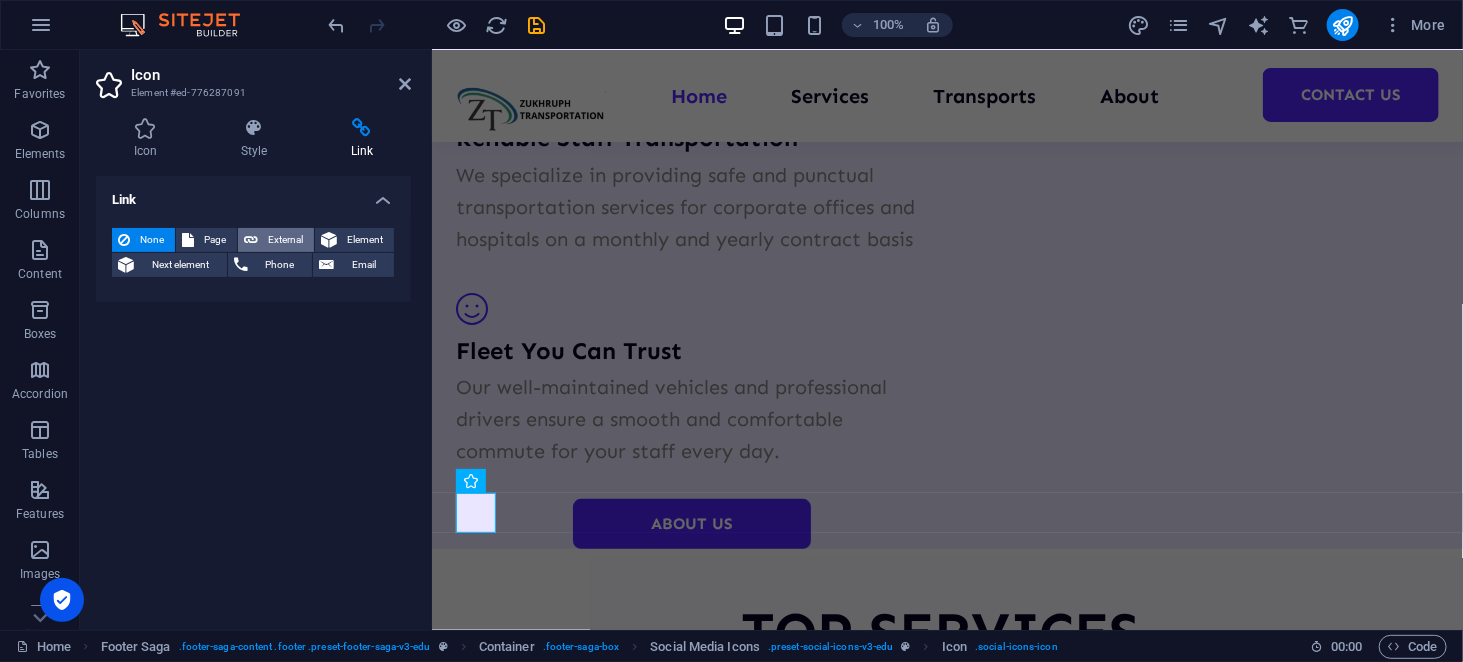 click on "External" at bounding box center (286, 240) 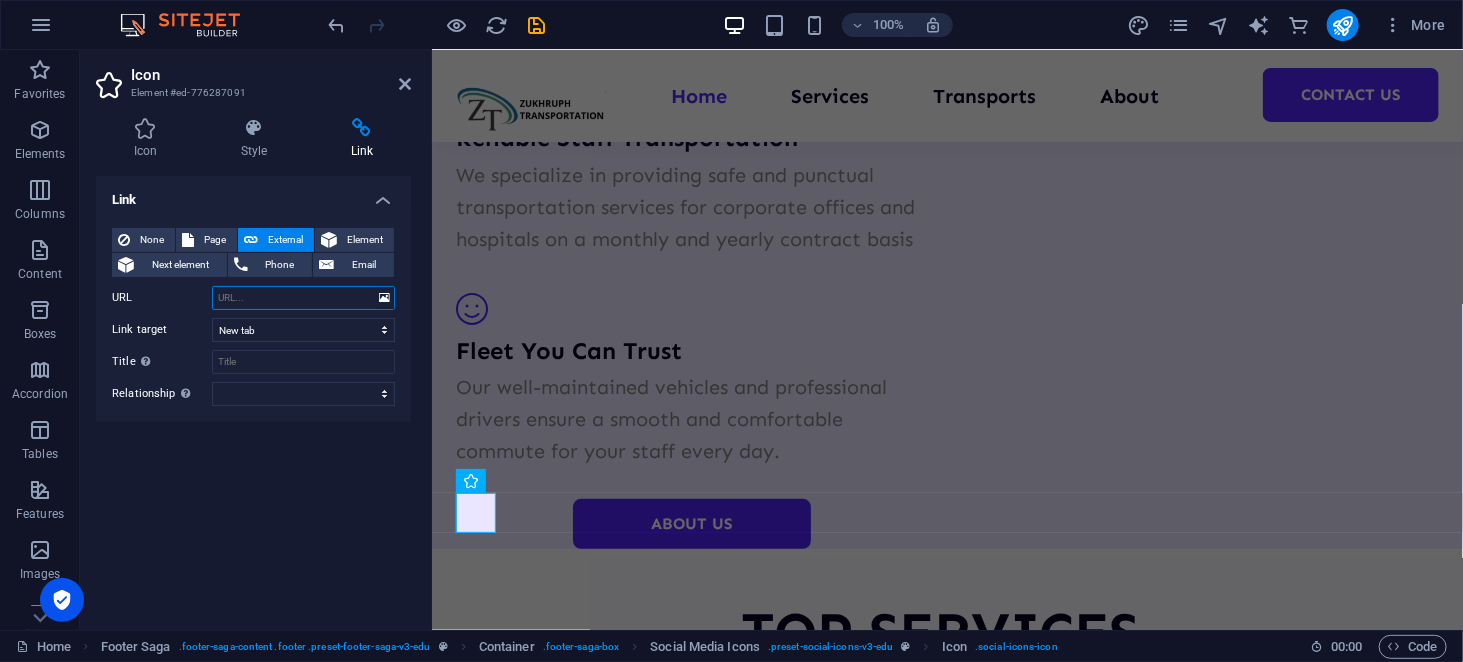 paste on "[URL][DOMAIN_NAME]" 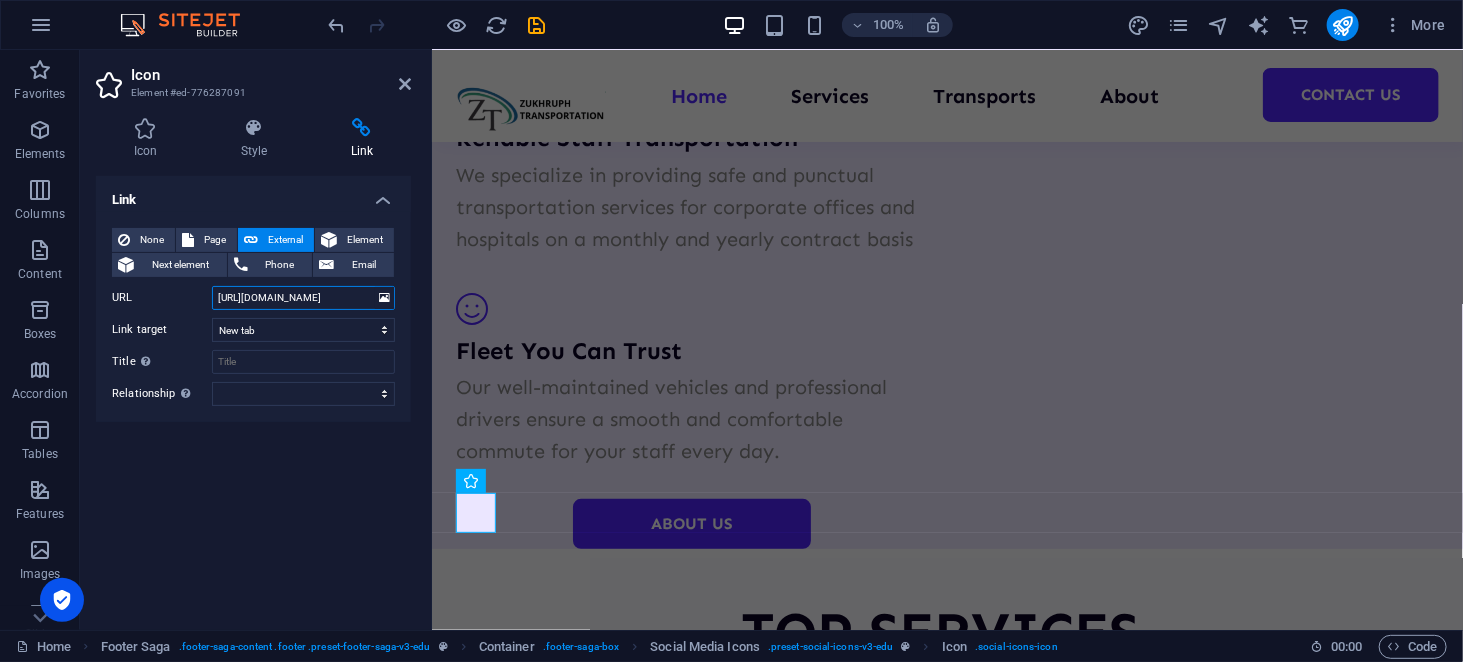 scroll, scrollTop: 0, scrollLeft: 39, axis: horizontal 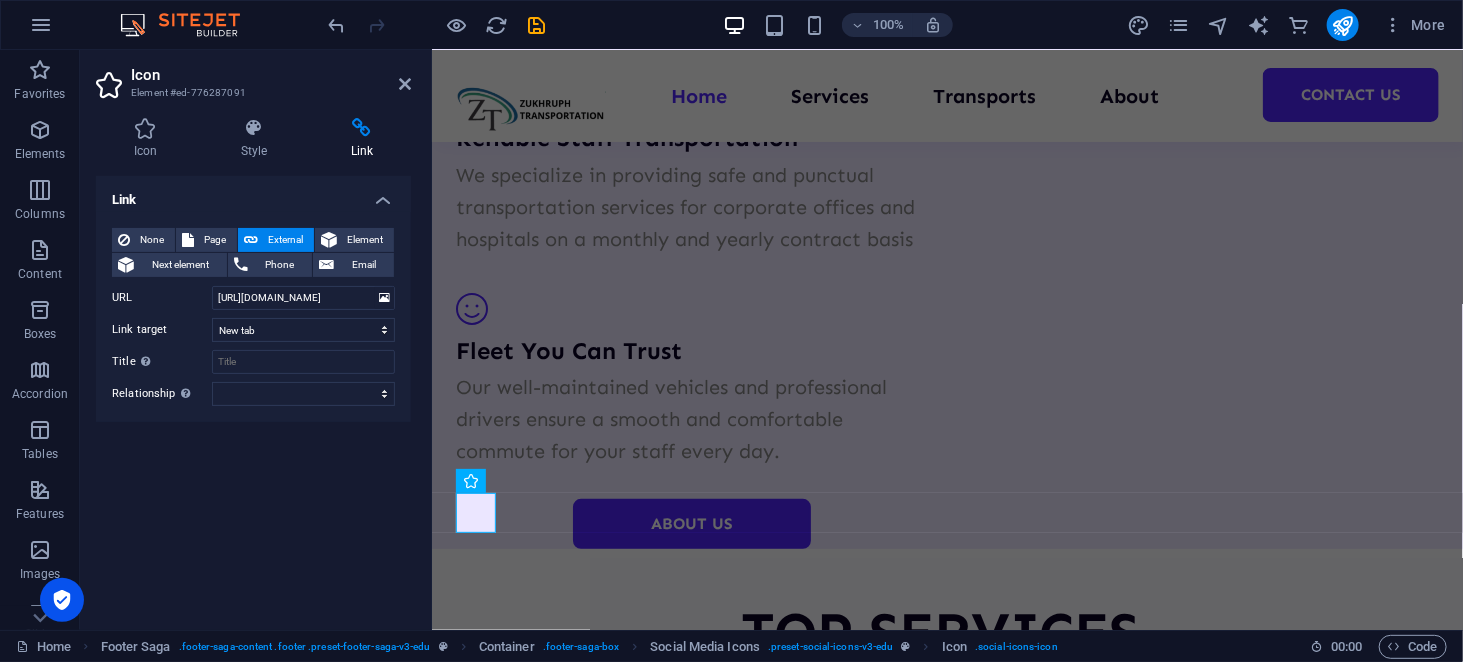 click on "Link None Page External Element Next element Phone Email Page Home Services Transports About Contact Us Element
URL [URL][DOMAIN_NAME] Phone Email Link target New tab Same tab Overlay Title Additional link description, should not be the same as the link text. The title is most often shown as a tooltip text when the mouse moves over the element. Leave empty if uncertain. Relationship Sets the  relationship of this link to the link target . For example, the value "nofollow" instructs search engines not to follow the link. Can be left empty. alternate author bookmark external help license next nofollow noreferrer noopener prev search tag" at bounding box center (253, 395) 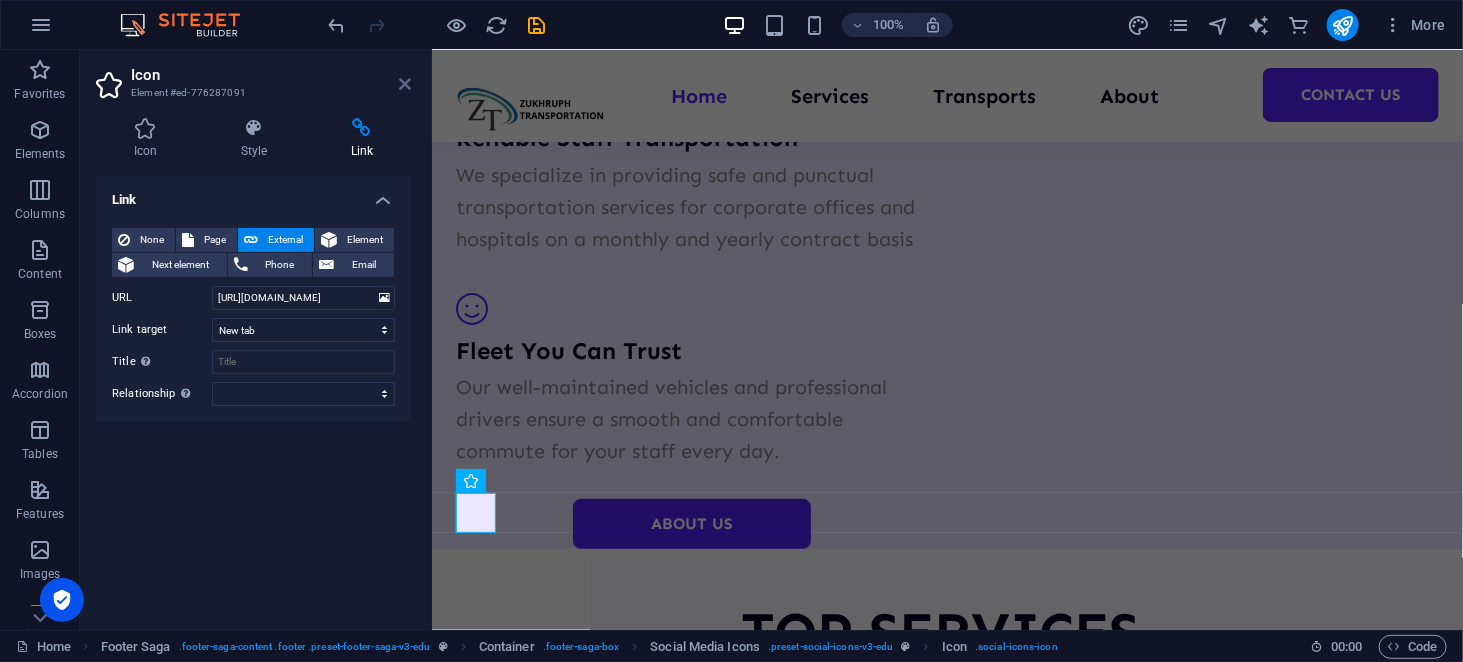 click at bounding box center [405, 84] 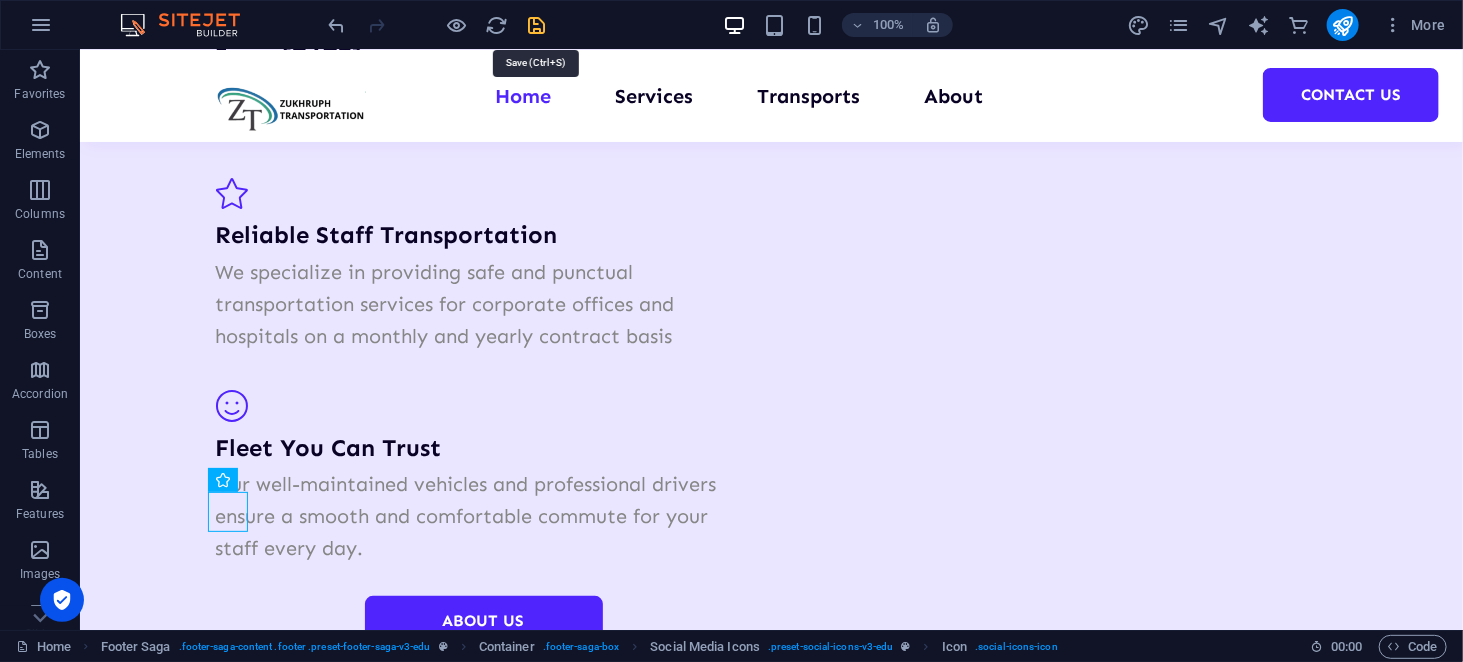 click at bounding box center [537, 25] 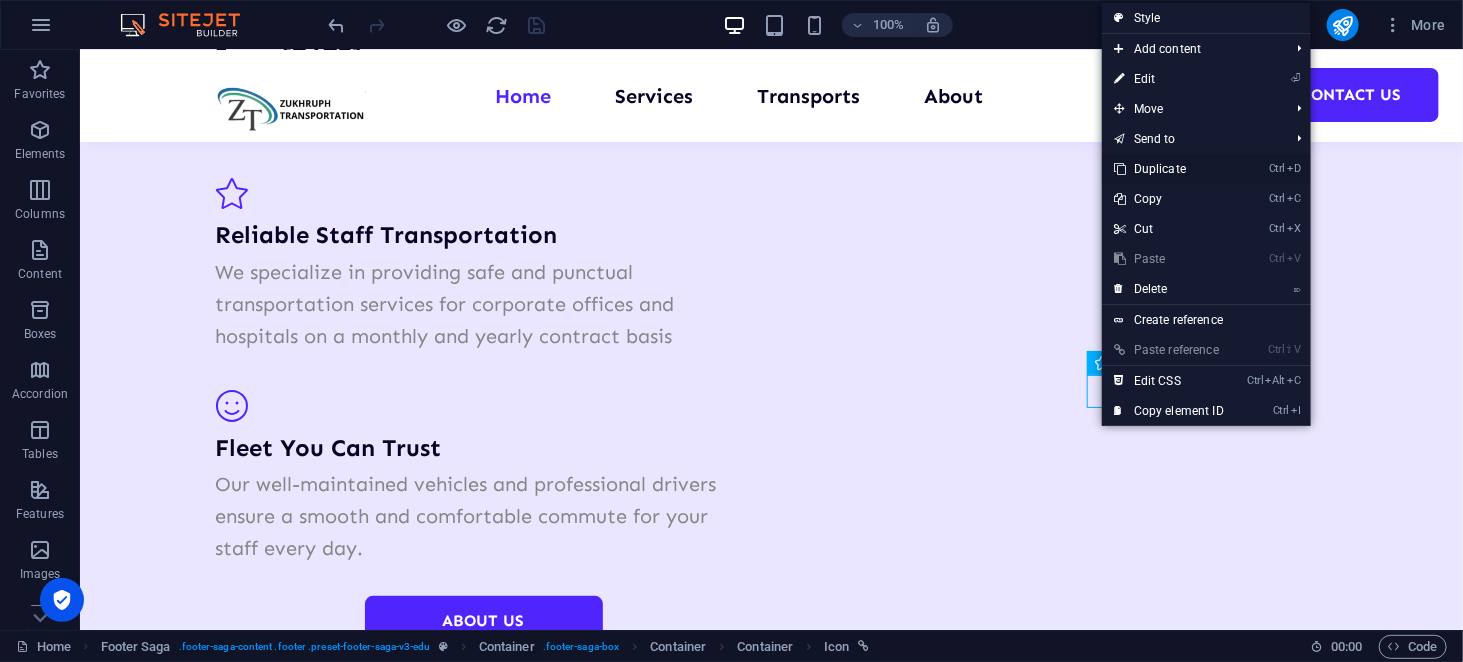 click on "Ctrl D  Duplicate" at bounding box center (1169, 169) 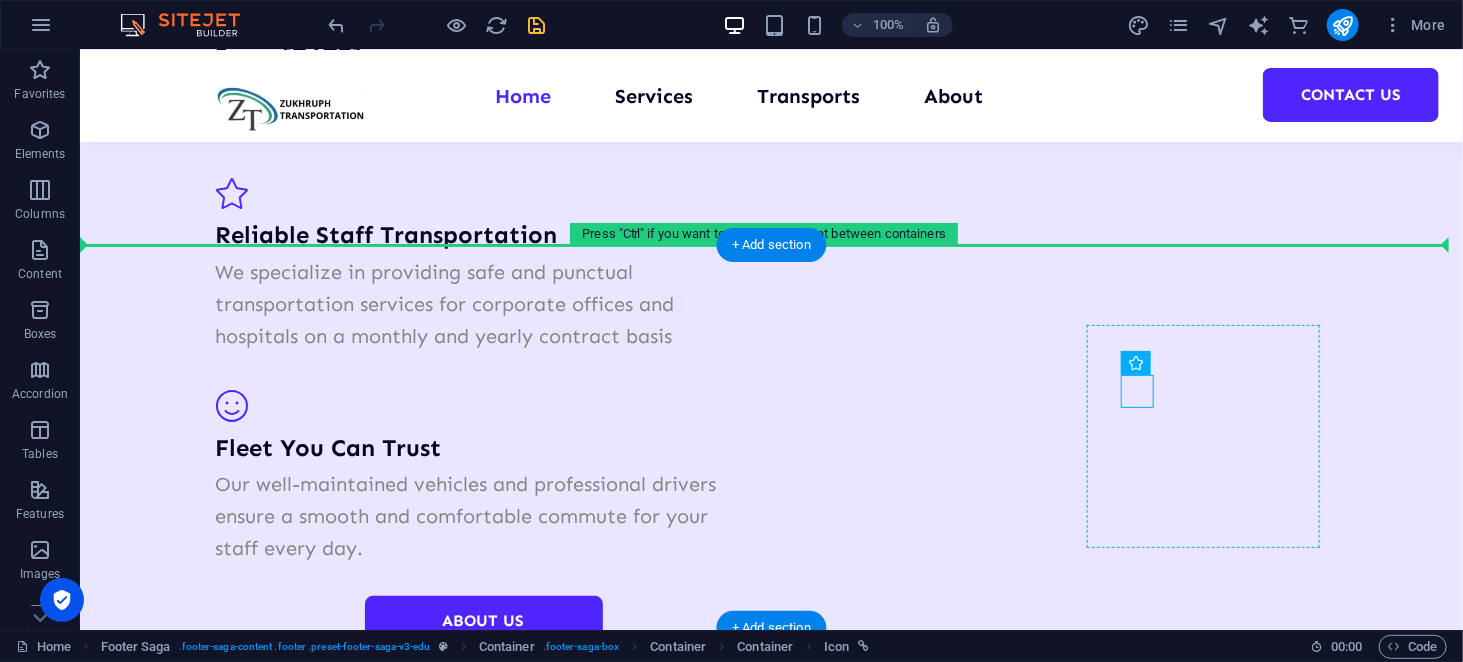 drag, startPoint x: 1217, startPoint y: 433, endPoint x: 1101, endPoint y: 423, distance: 116.43024 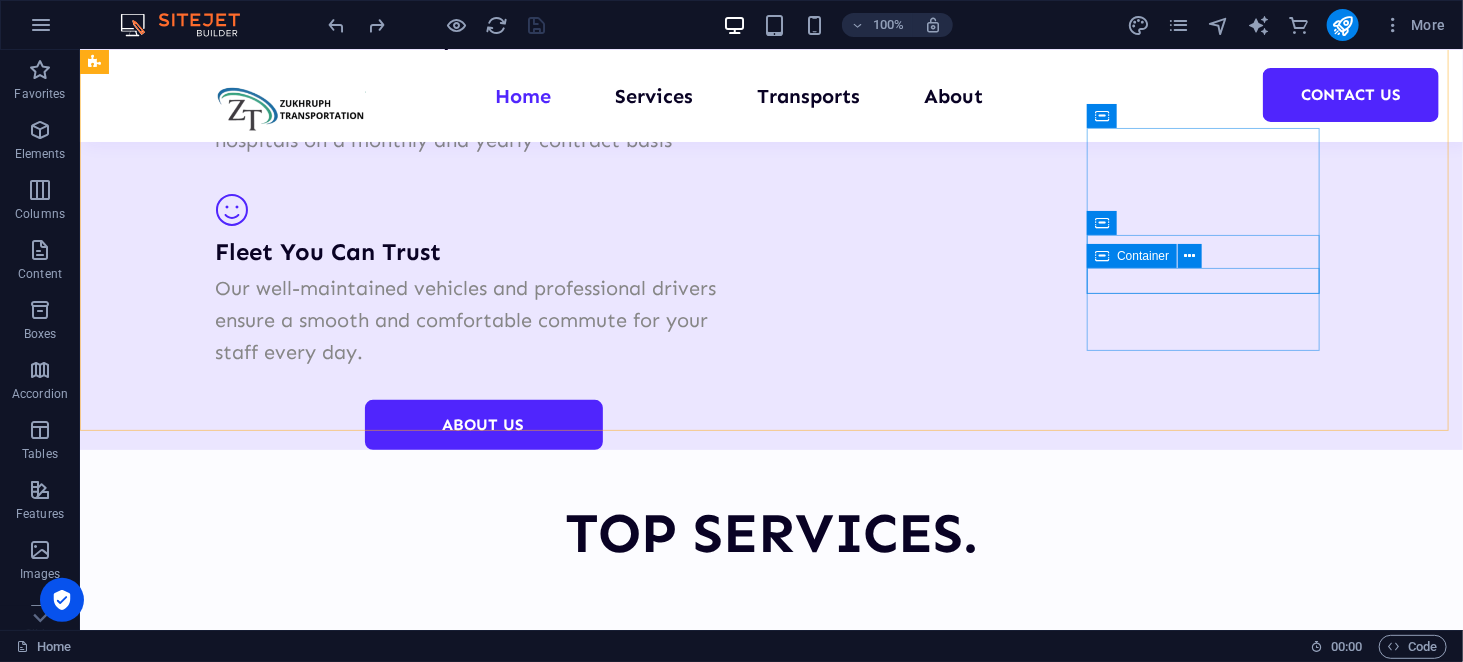 scroll, scrollTop: 3589, scrollLeft: 0, axis: vertical 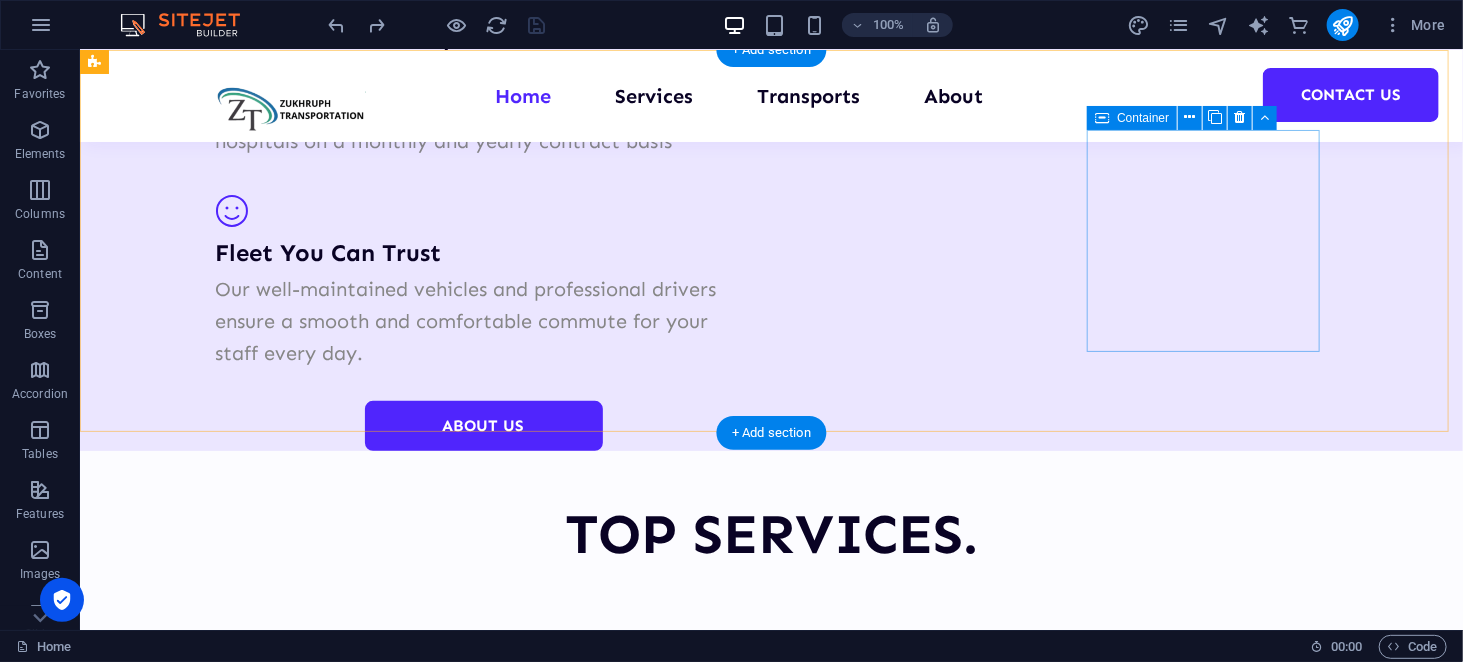 click on "Contact [PHONE_NUMBER] [EMAIL_ADDRESS][DOMAIN_NAME] 24/7" at bounding box center (219, 4688) 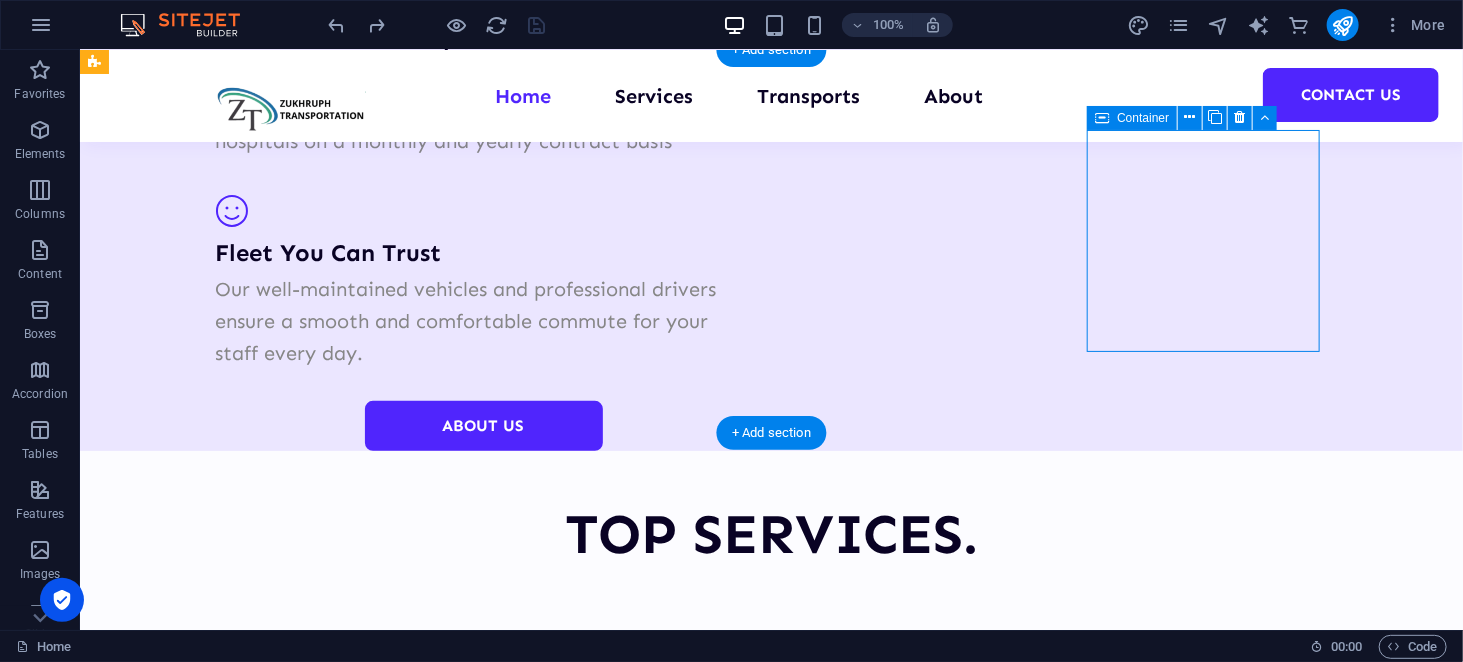 click on "Contact [PHONE_NUMBER] [EMAIL_ADDRESS][DOMAIN_NAME] 24/7" at bounding box center (219, 4688) 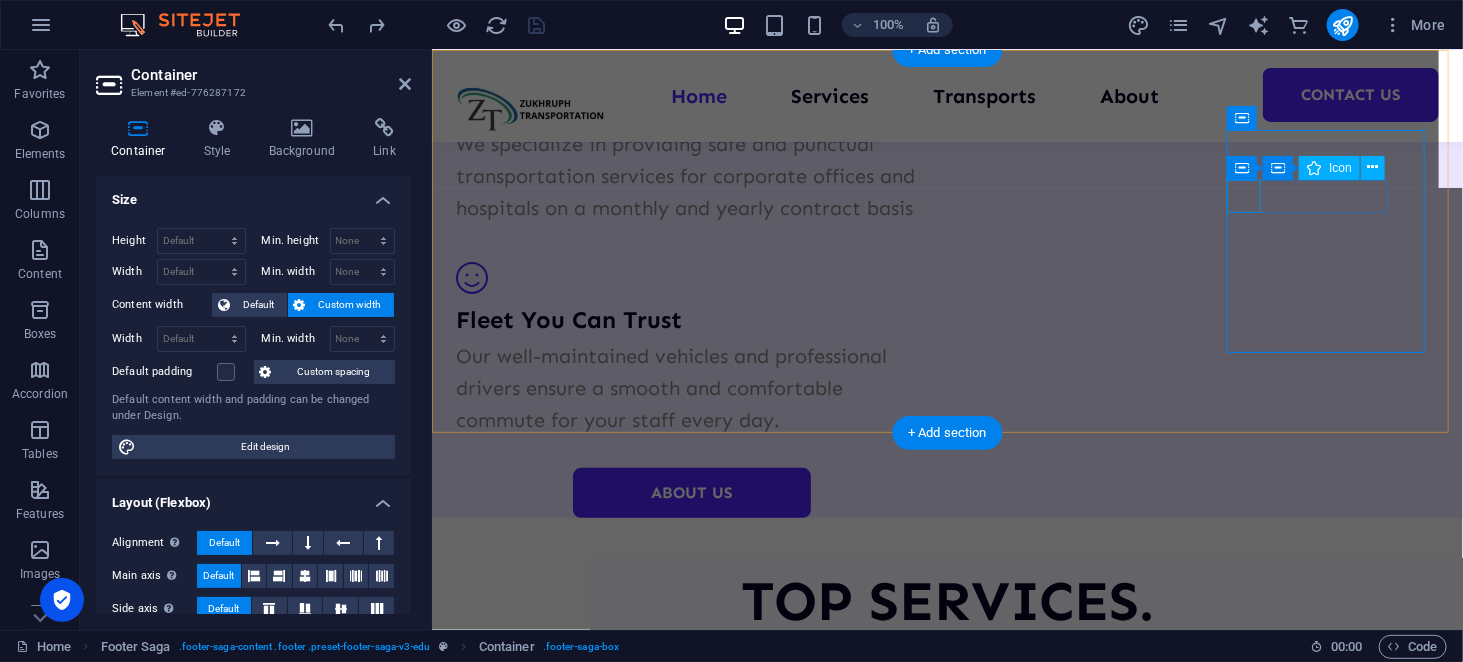 scroll, scrollTop: 3753, scrollLeft: 0, axis: vertical 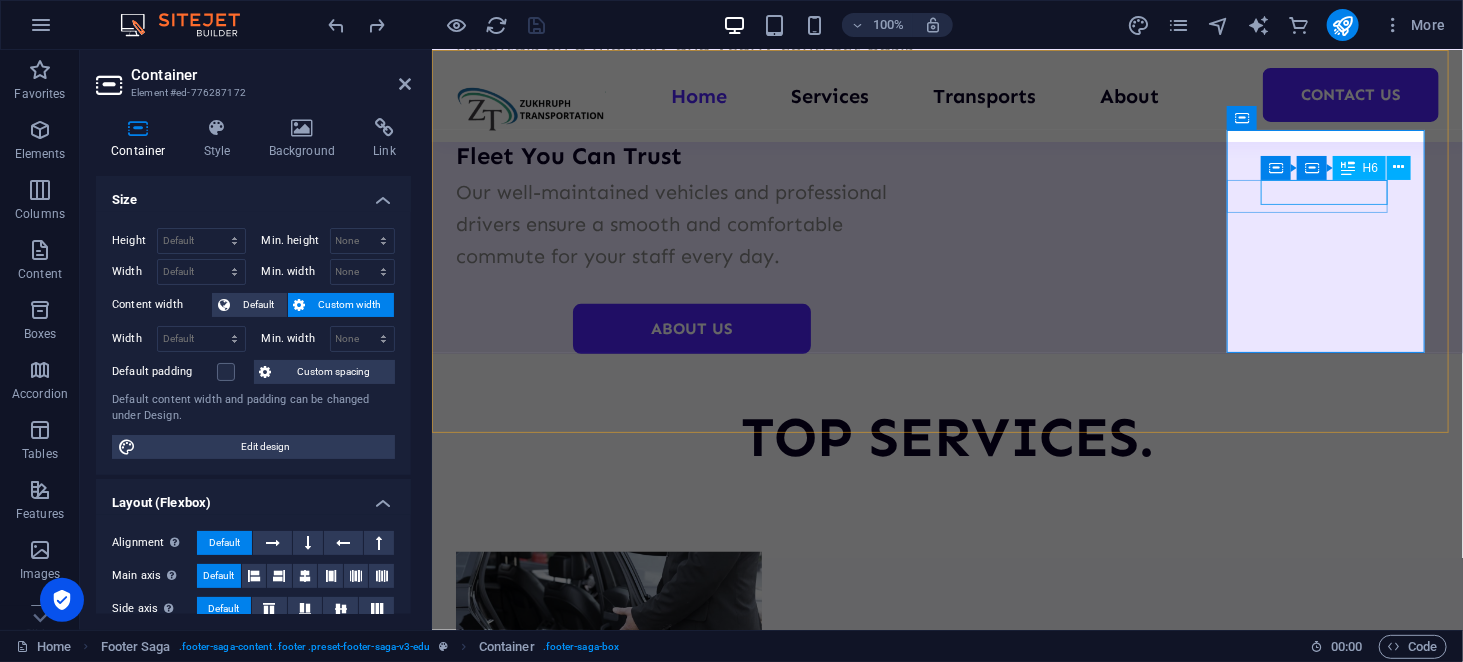 click on "[PHONE_NUMBER]" at bounding box center (555, 4588) 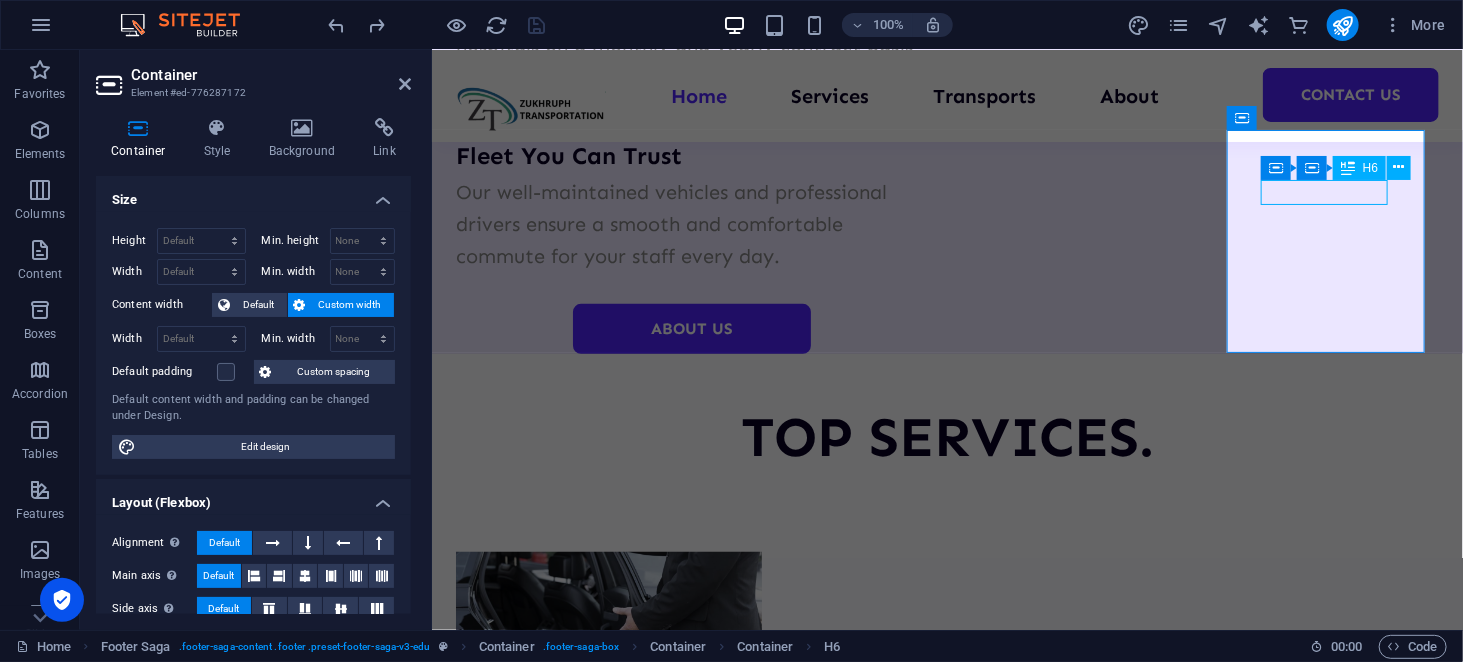 click on "[PHONE_NUMBER]" at bounding box center (555, 4588) 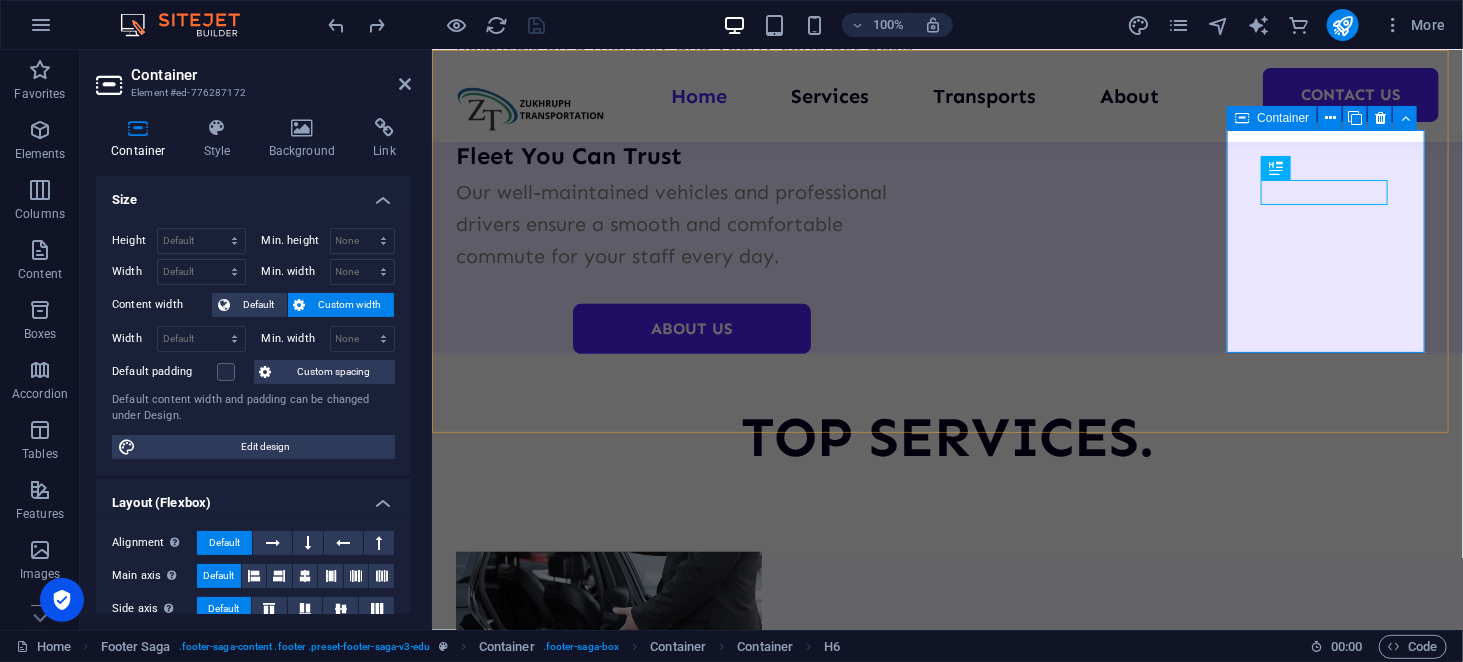 click on "Contact [PHONE_NUMBER] [EMAIL_ADDRESS][DOMAIN_NAME] 24/7" at bounding box center [555, 4641] 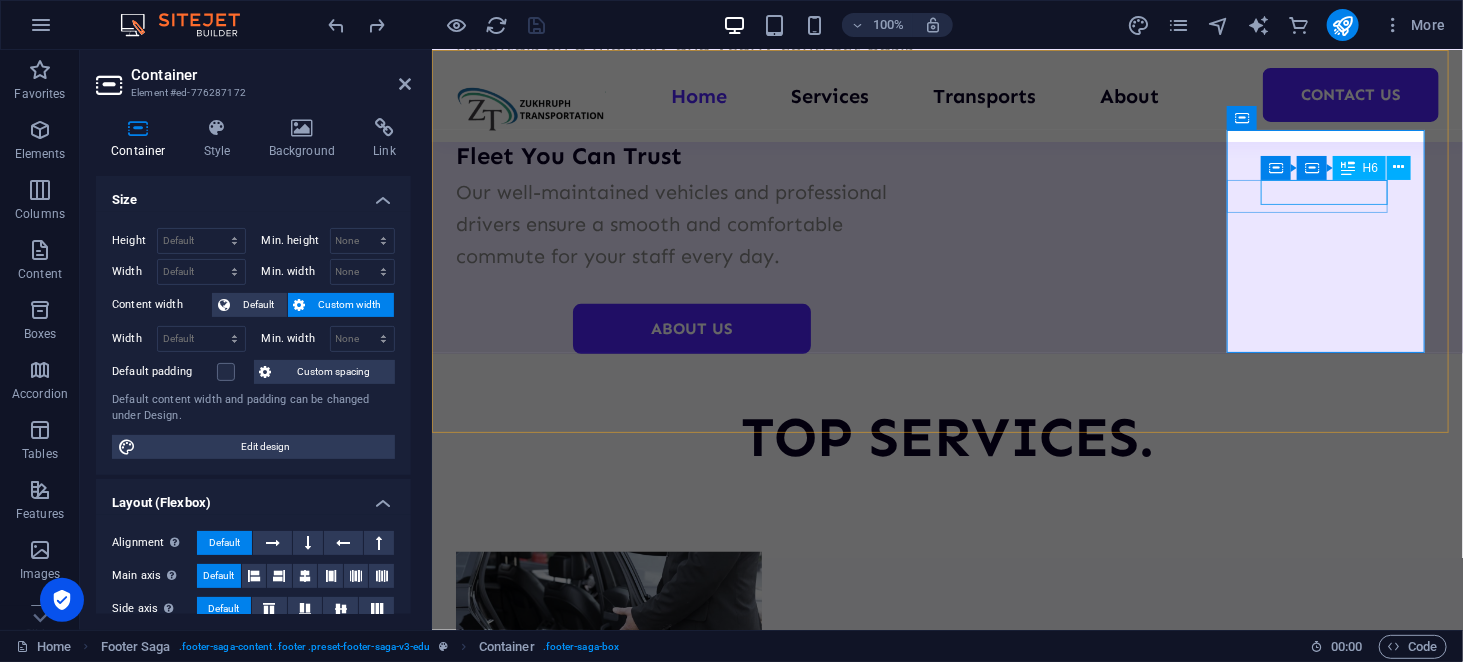 click on "[PHONE_NUMBER]" at bounding box center (555, 4588) 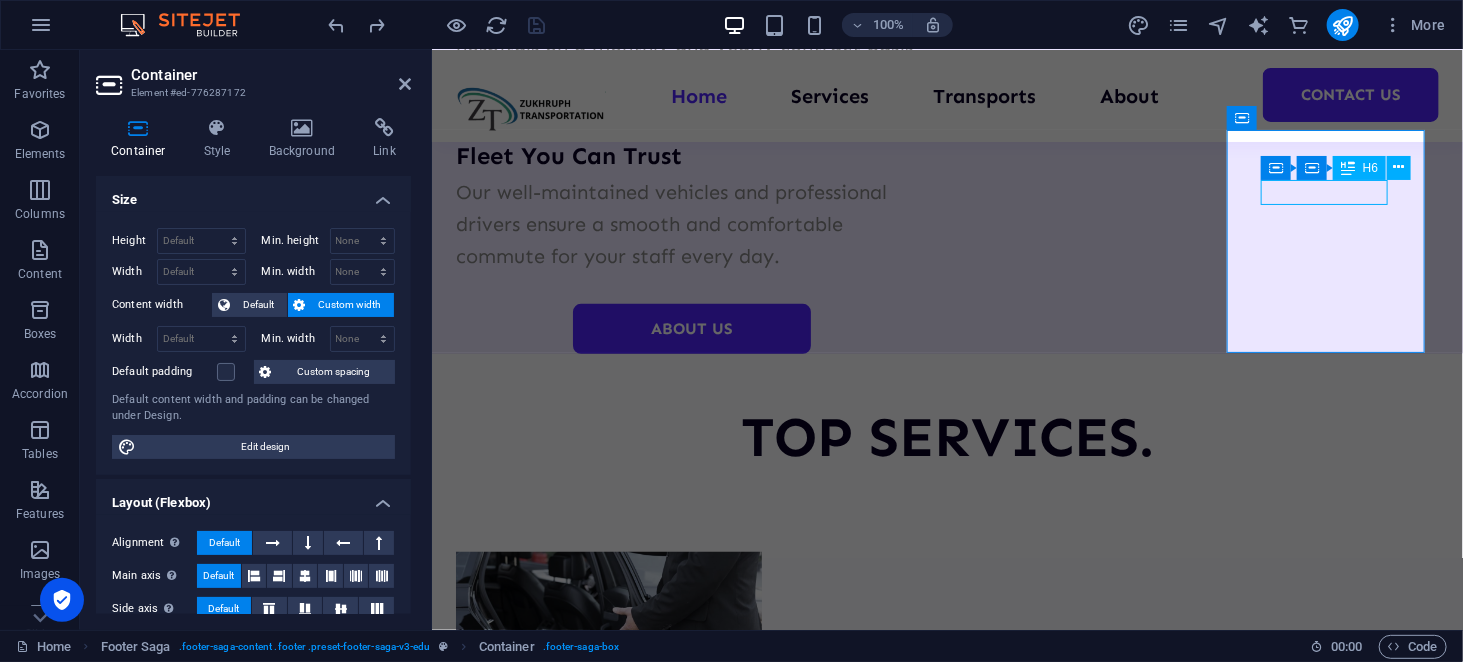 click on "[PHONE_NUMBER]" at bounding box center (555, 4588) 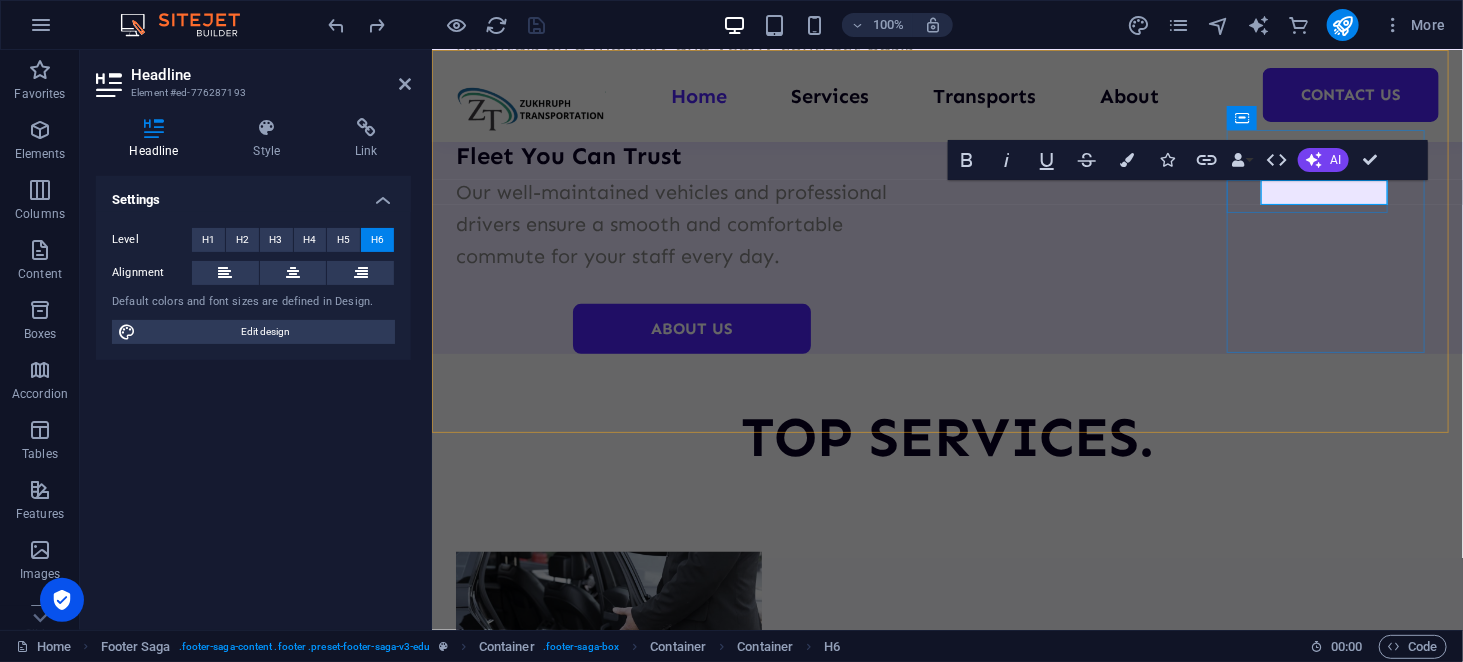 click on "[PHONE_NUMBER]" at bounding box center (527, 4587) 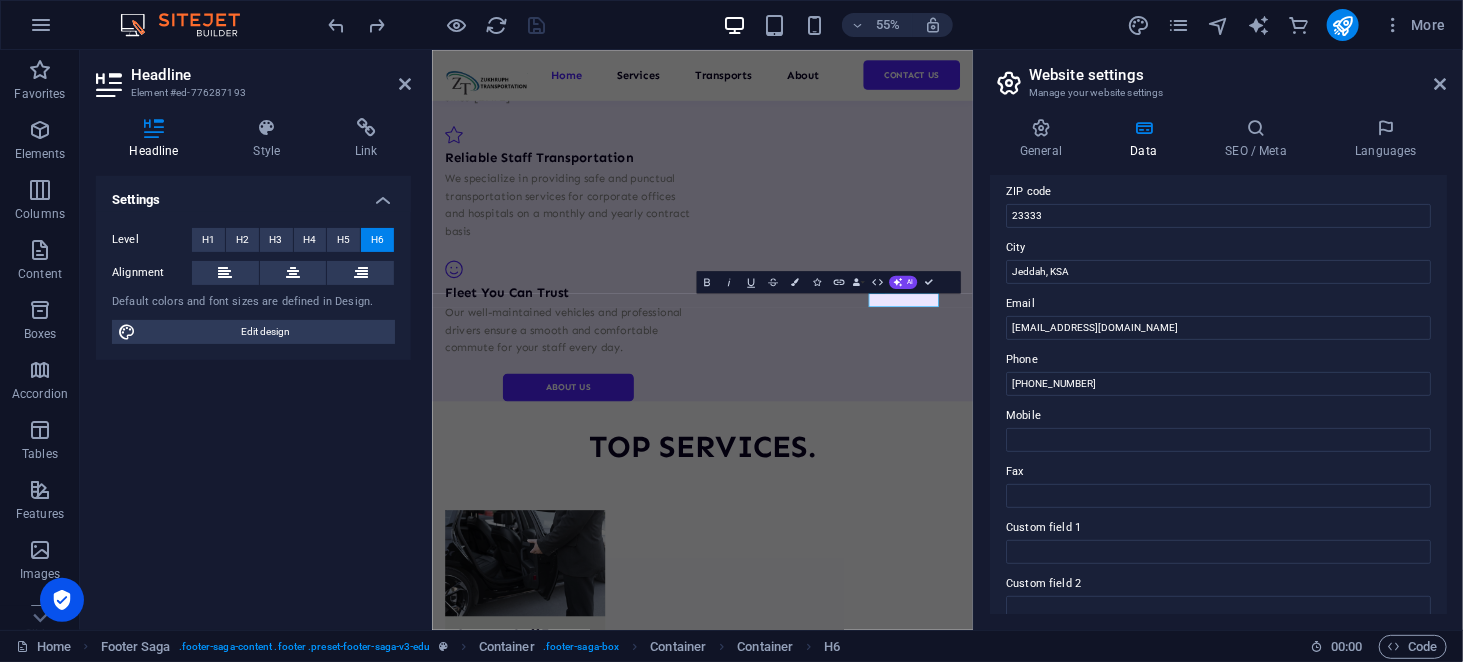 scroll, scrollTop: 280, scrollLeft: 0, axis: vertical 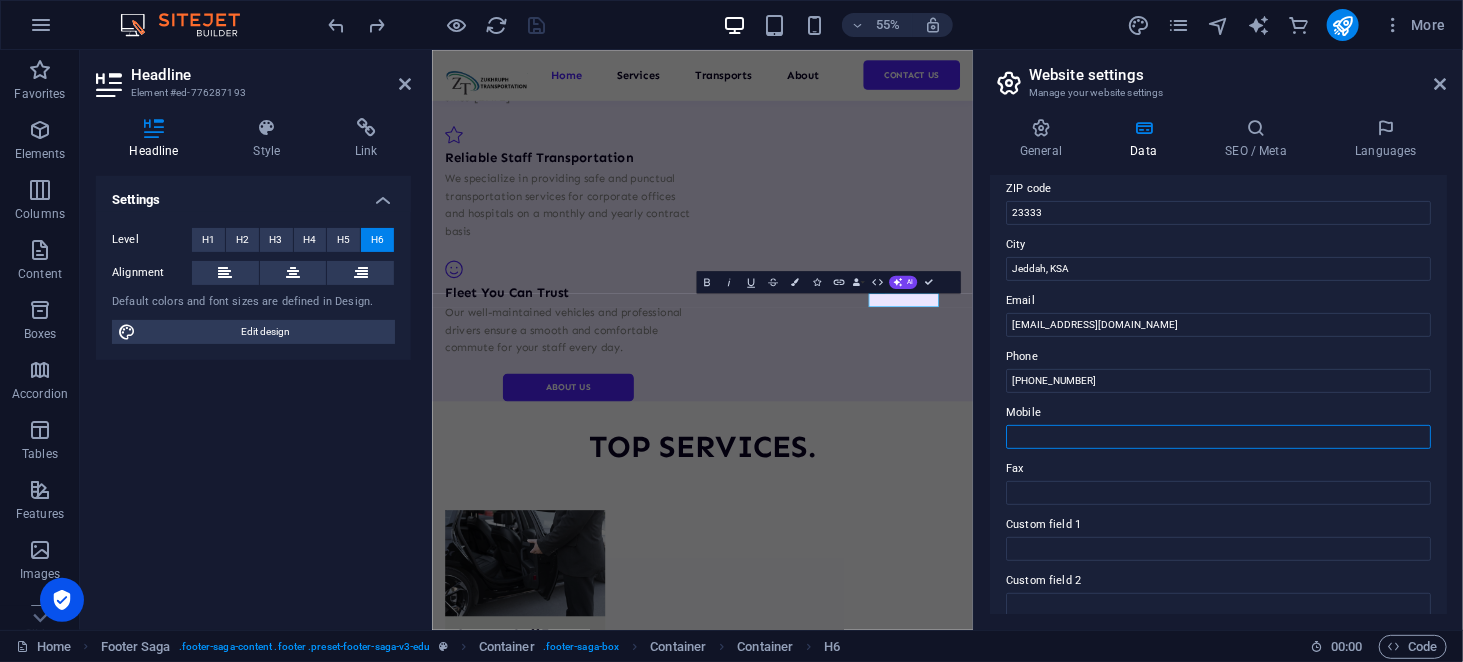click on "Mobile" at bounding box center (1218, 437) 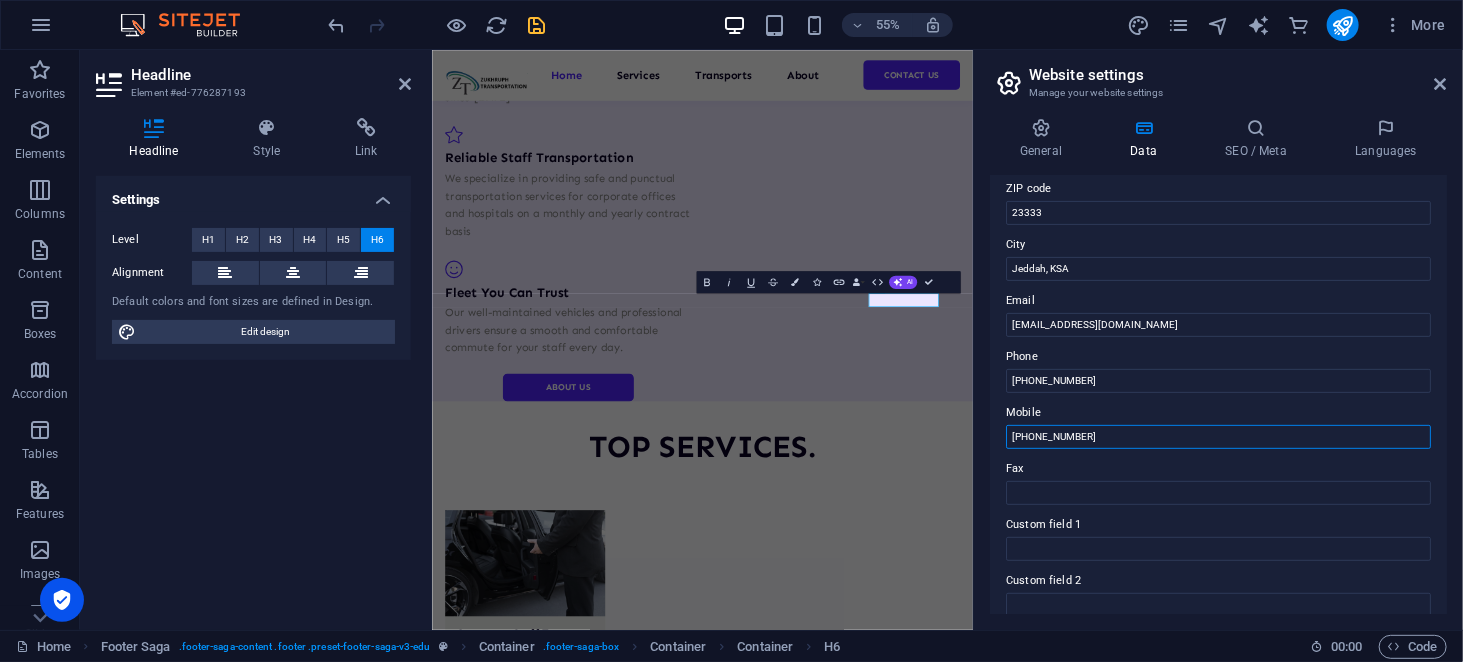 click on "[PHONE_NUMBER]" at bounding box center [1218, 437] 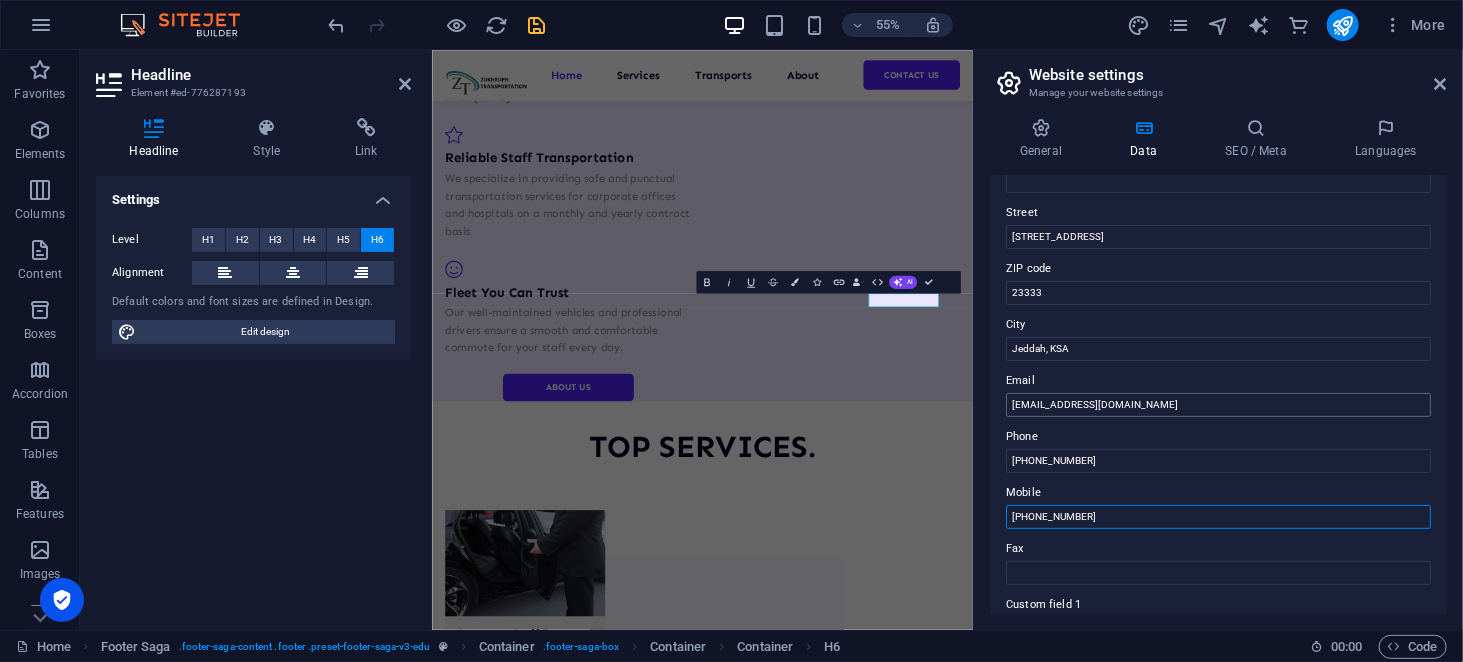 scroll, scrollTop: 199, scrollLeft: 0, axis: vertical 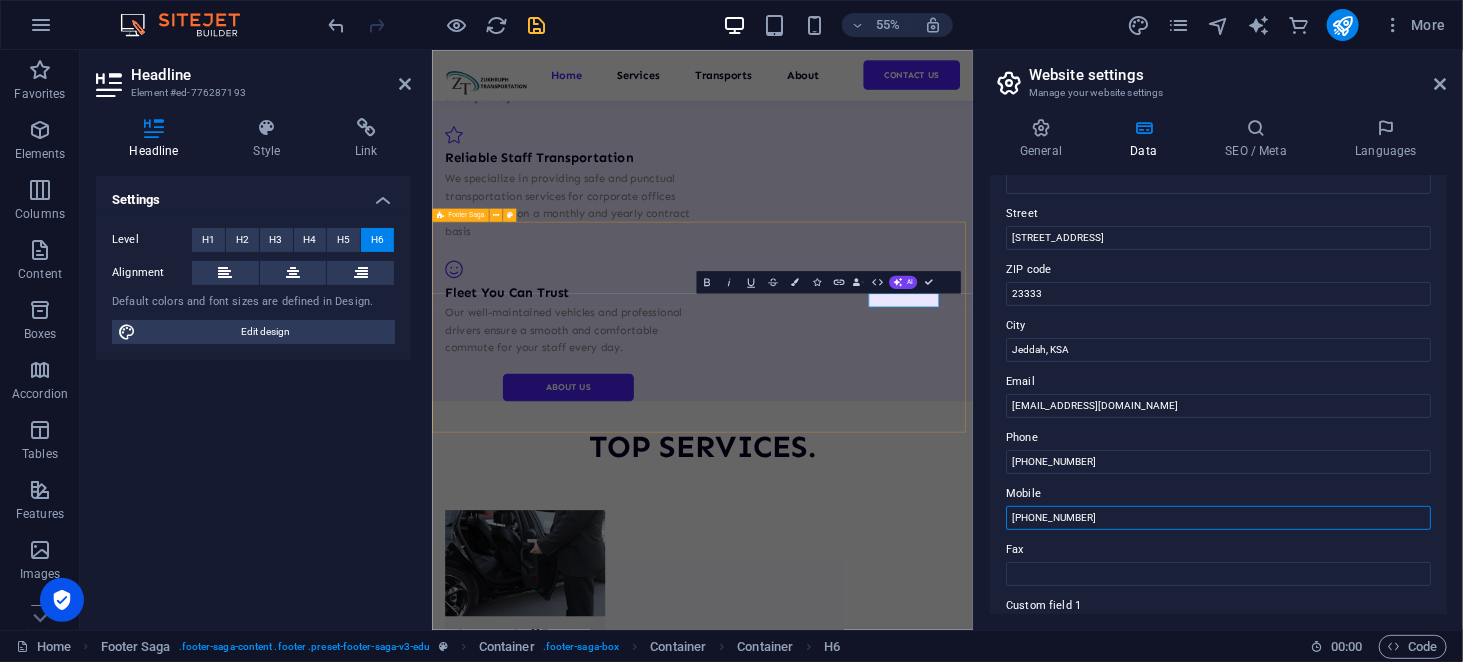 type on "[PHONE_NUMBER]" 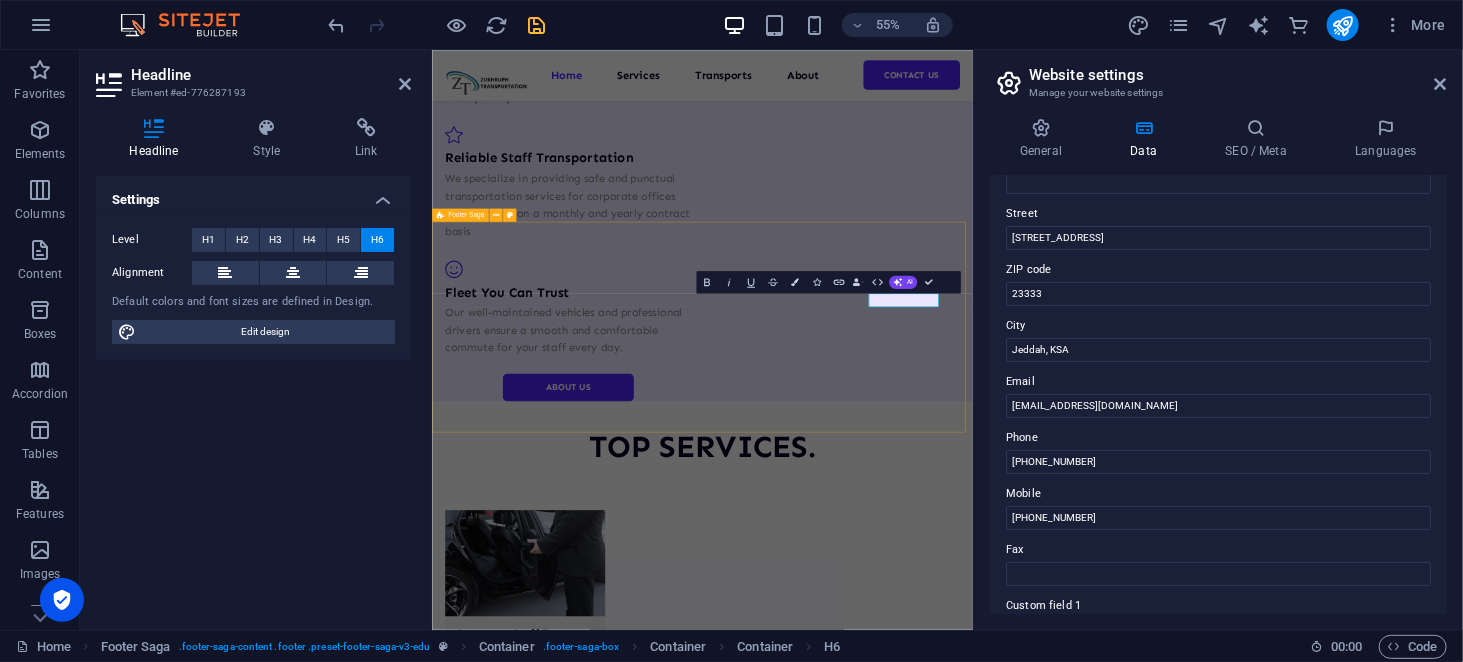 click on "Your All Over KSA Transport Service Quick Links Home Services Transport About Contact Contact [PHONE_NUMBER] [EMAIL_ADDRESS][DOMAIN_NAME] 24/7" at bounding box center (923, 4705) 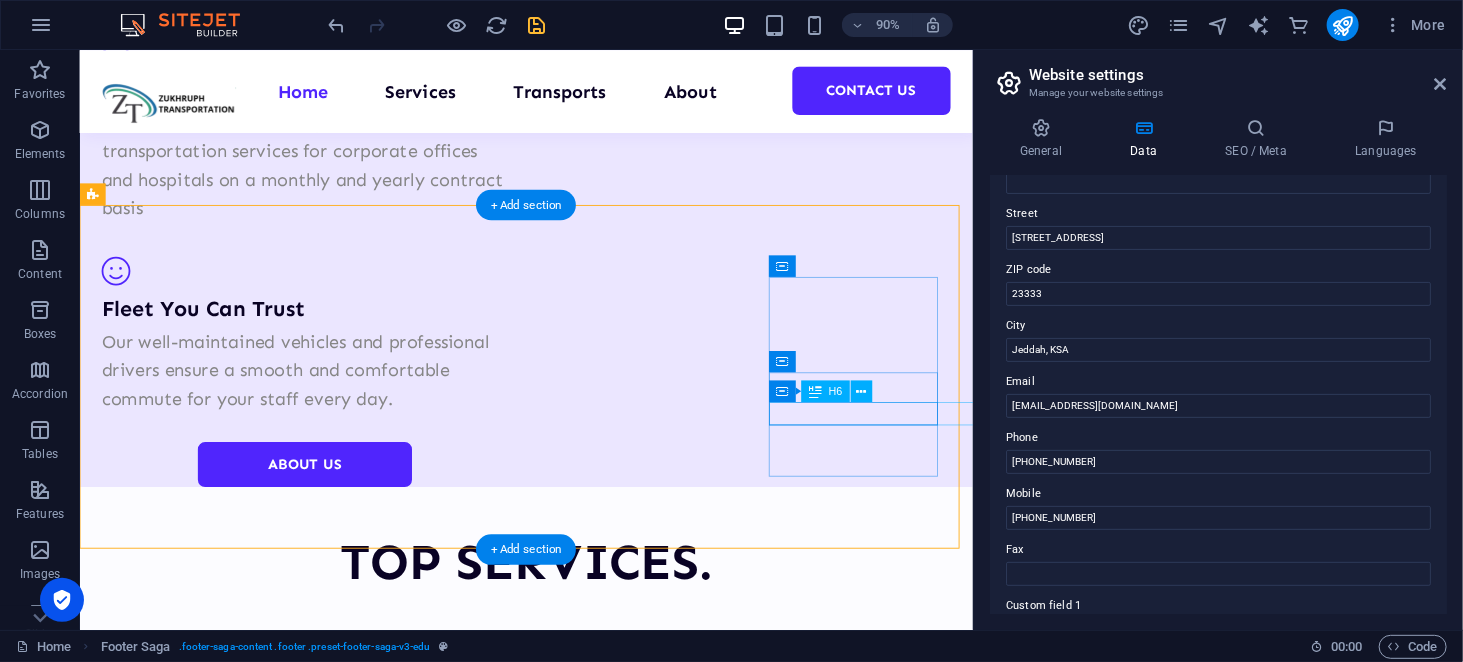 scroll, scrollTop: 3613, scrollLeft: 0, axis: vertical 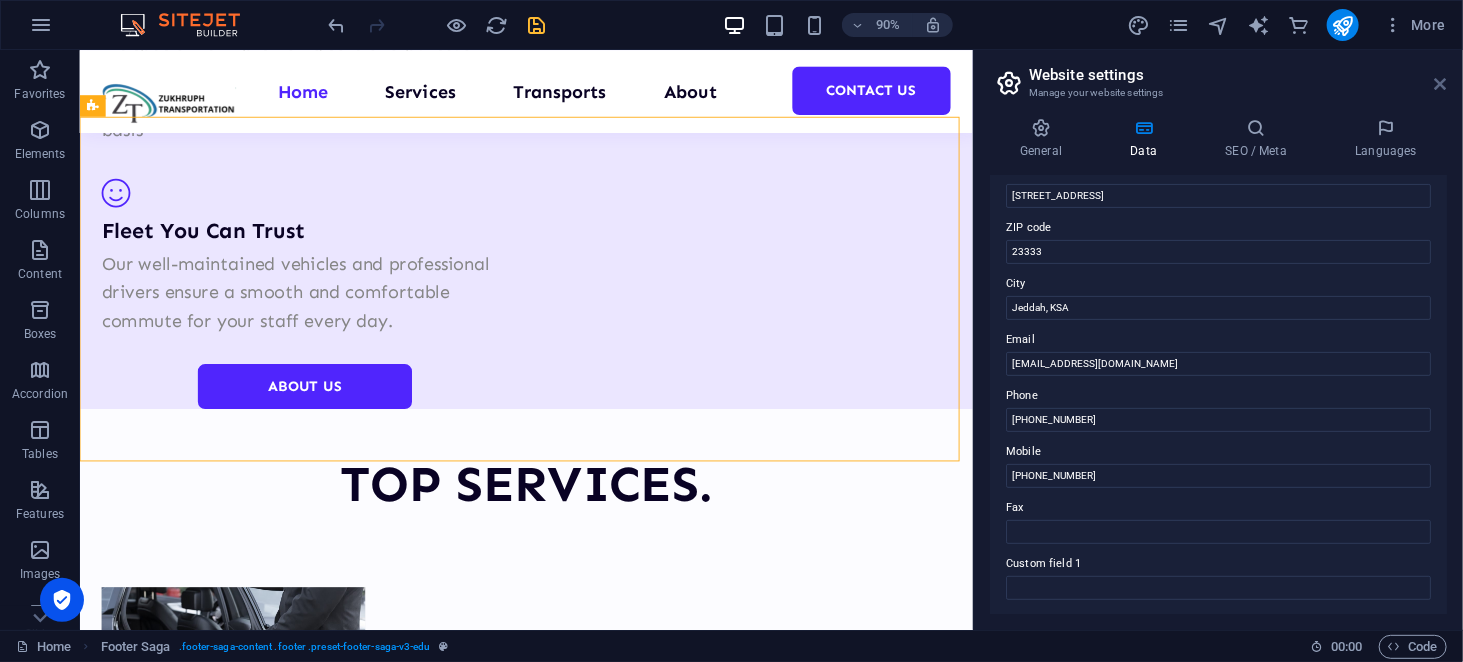click at bounding box center [1441, 84] 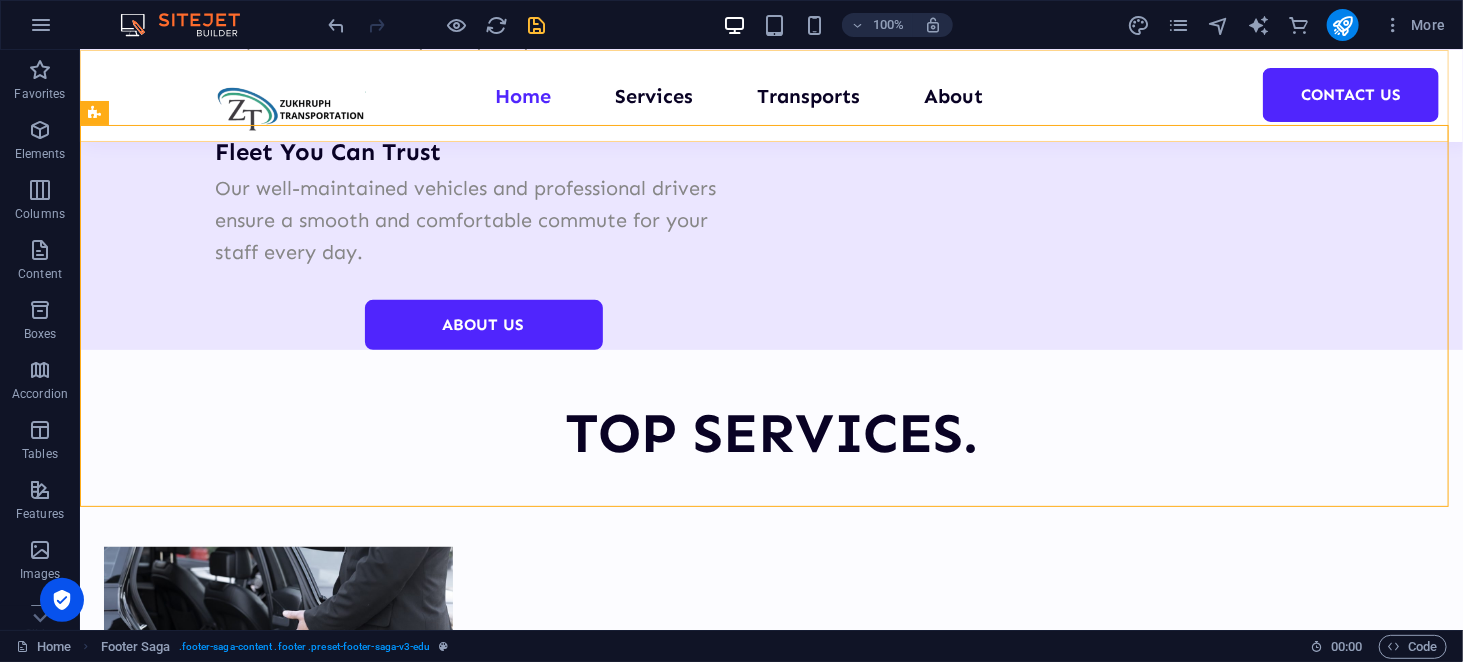 scroll, scrollTop: 3514, scrollLeft: 0, axis: vertical 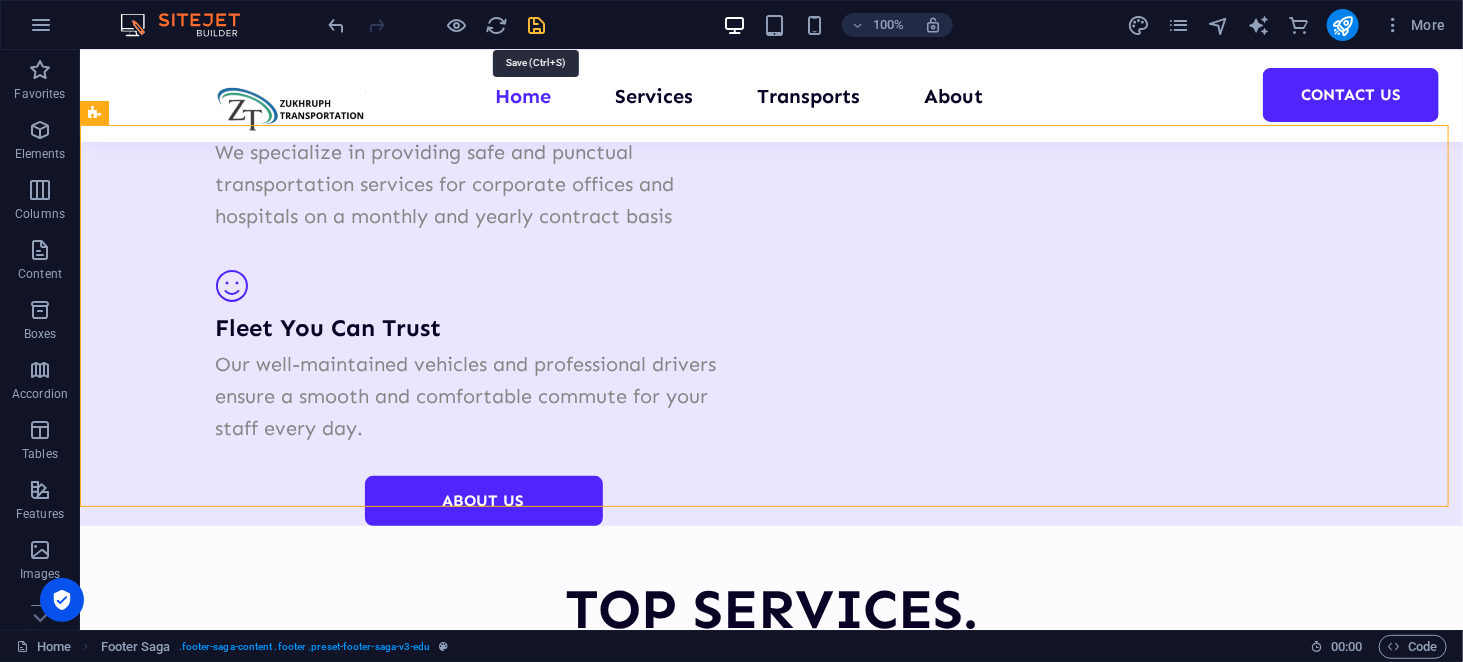 click at bounding box center (537, 25) 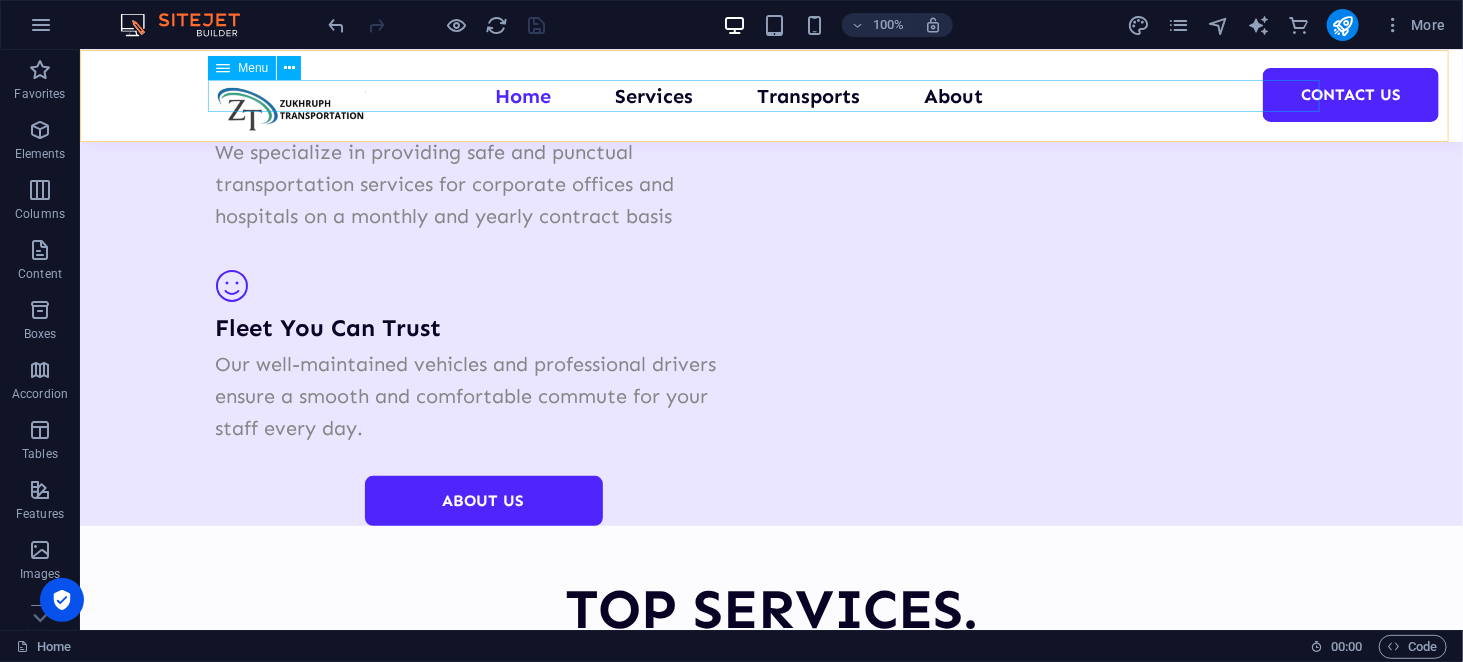 click on "Home Services Transports About Contact Us" at bounding box center [771, 95] 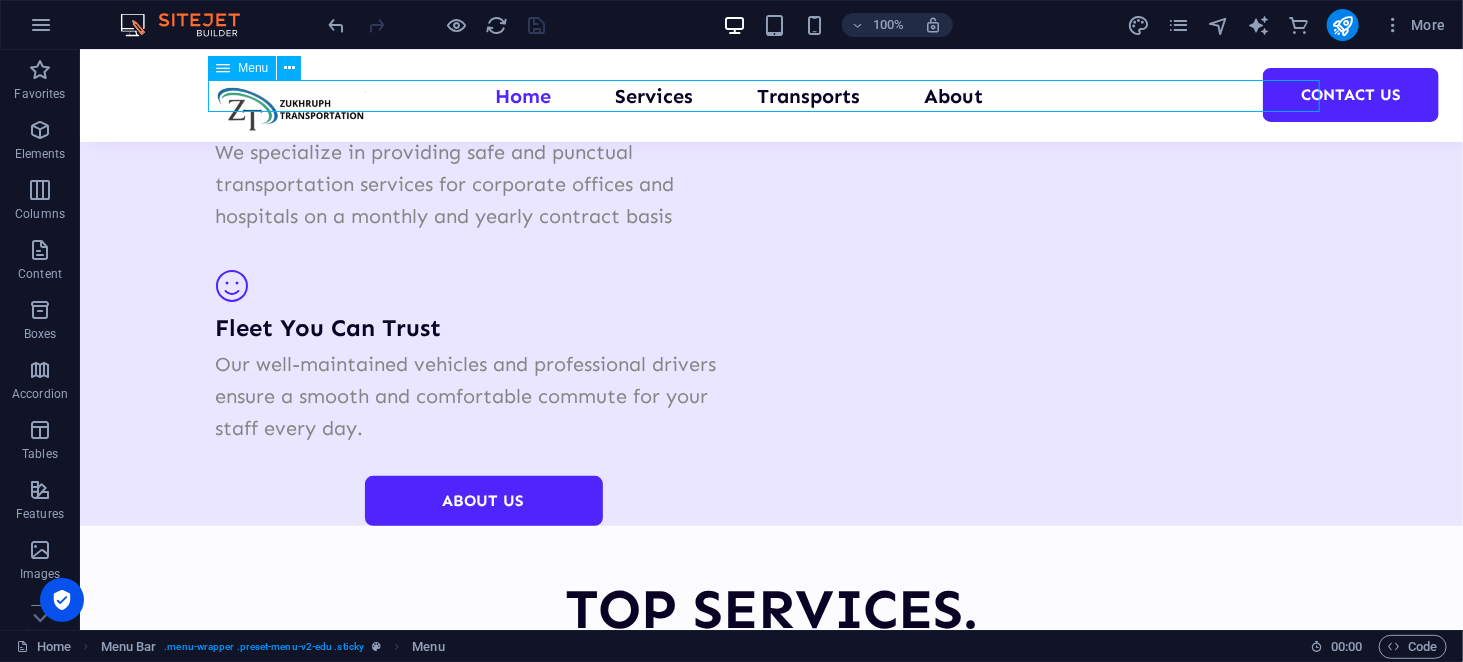 click on "Home Services Transports About Contact Us" at bounding box center [771, 95] 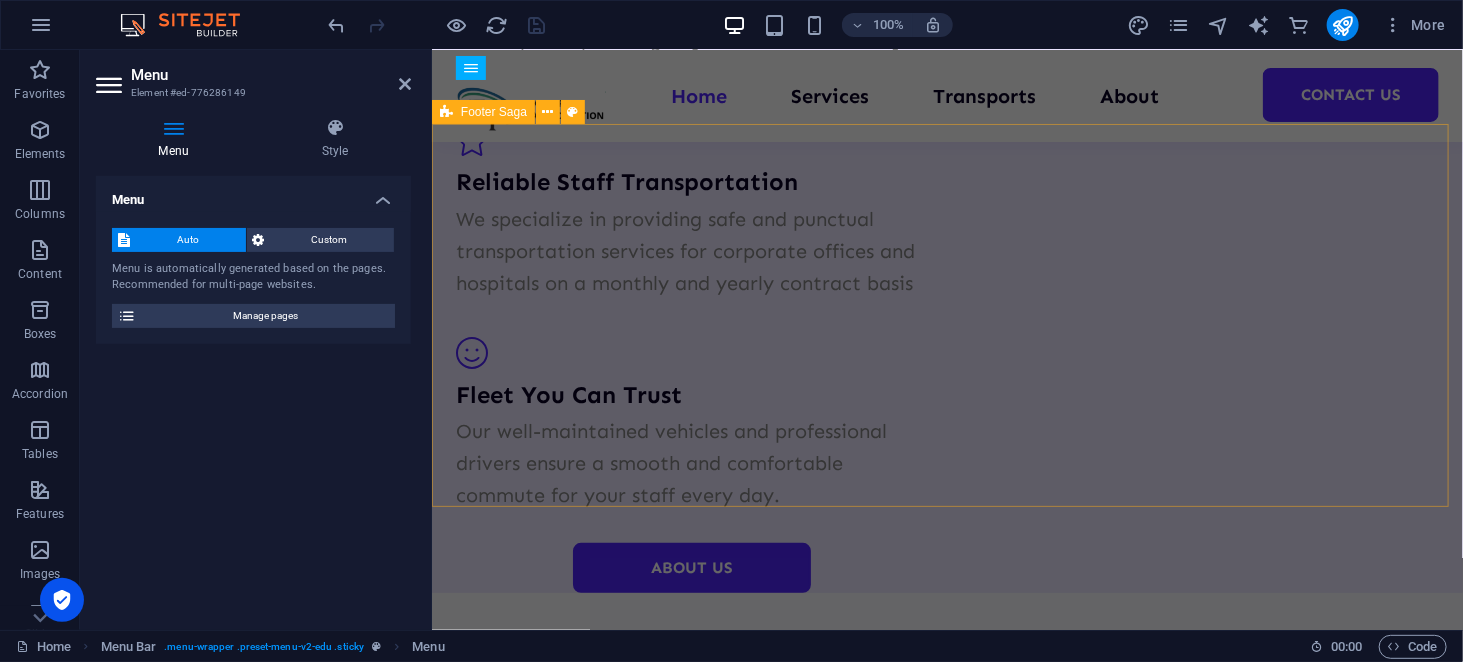 scroll, scrollTop: 3679, scrollLeft: 0, axis: vertical 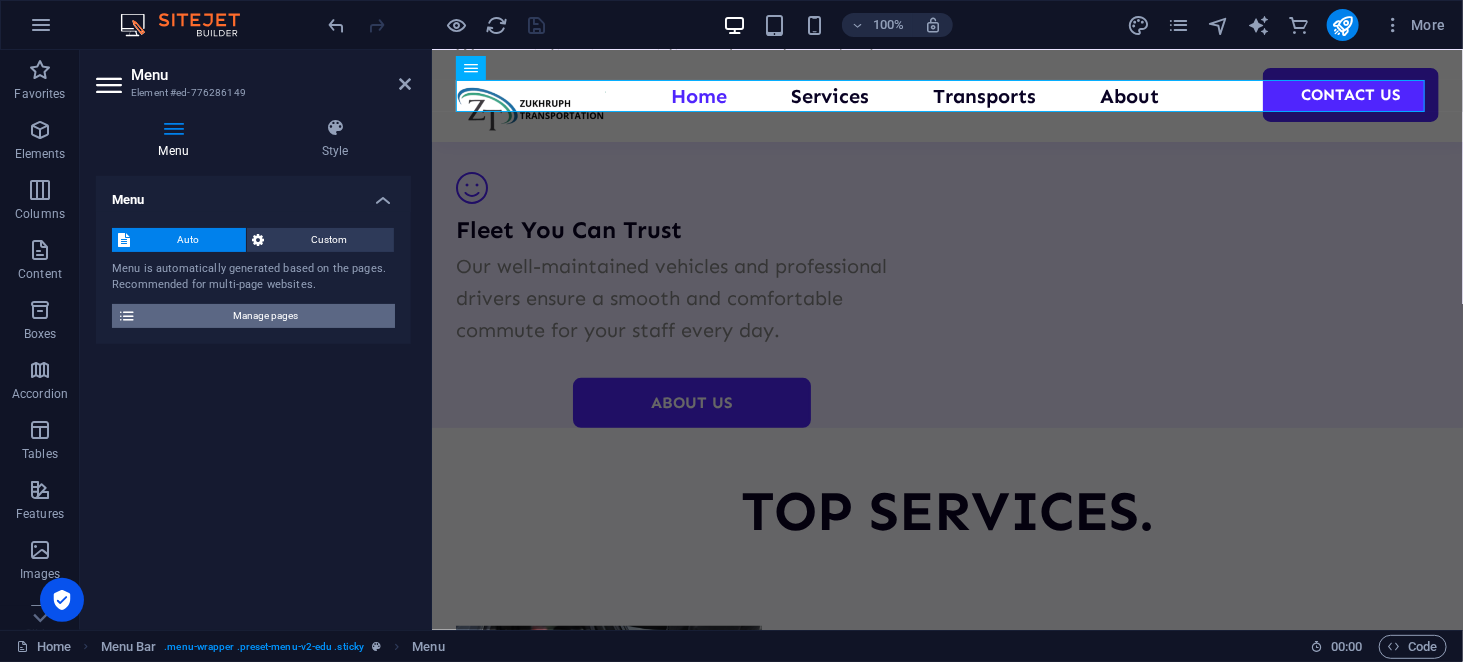 click on "Manage pages" at bounding box center [265, 316] 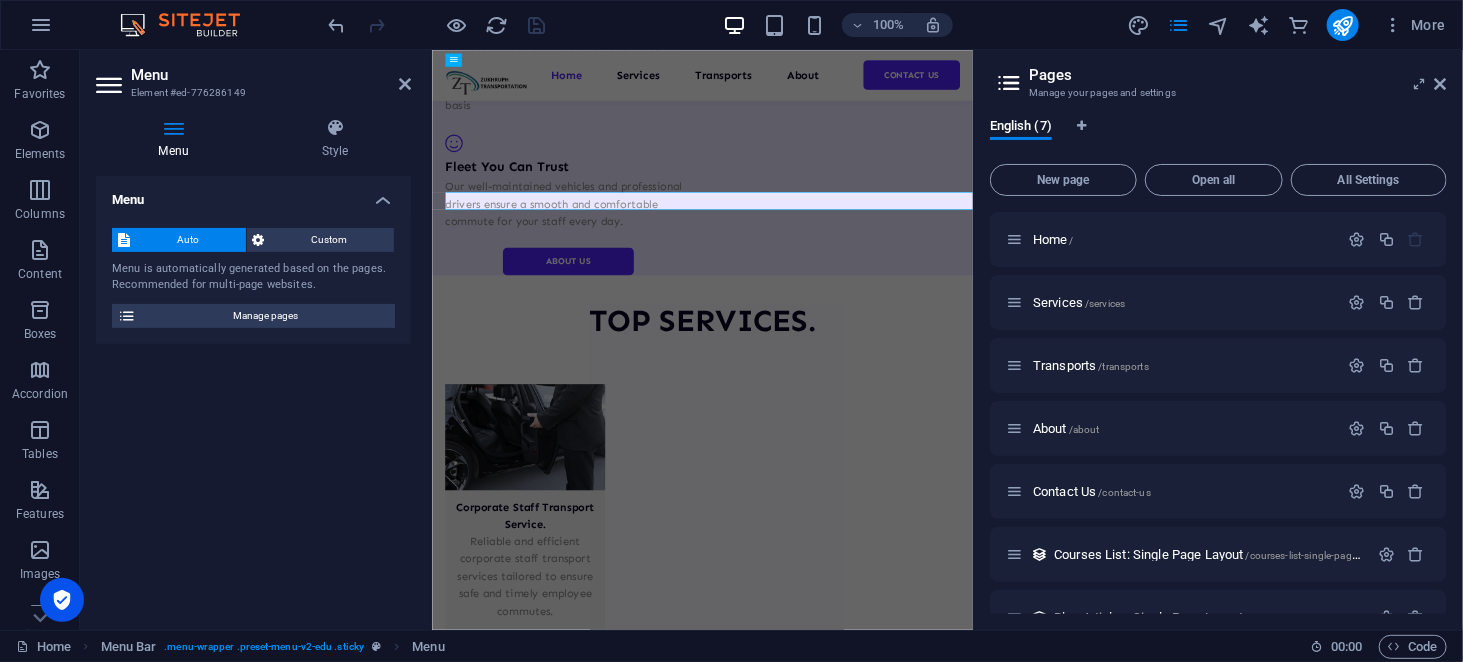 scroll, scrollTop: 3451, scrollLeft: 0, axis: vertical 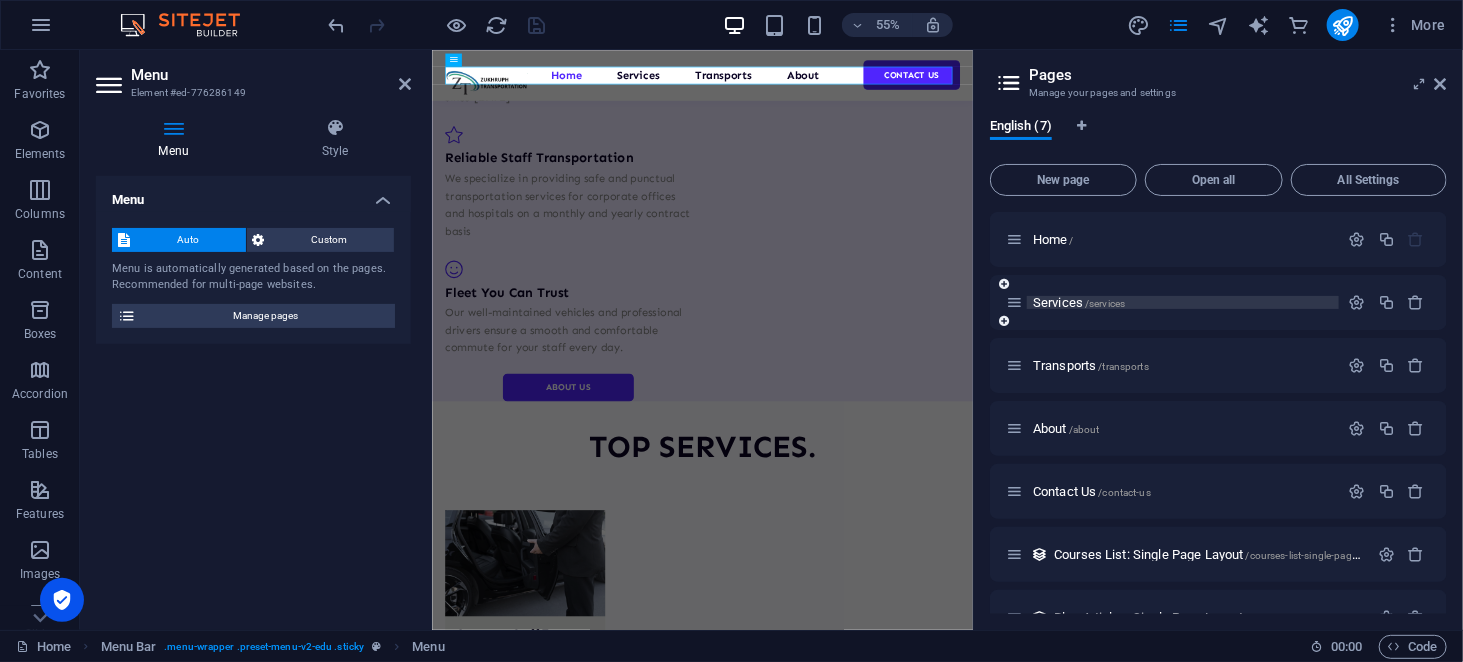 click on "Services /services" at bounding box center [1079, 302] 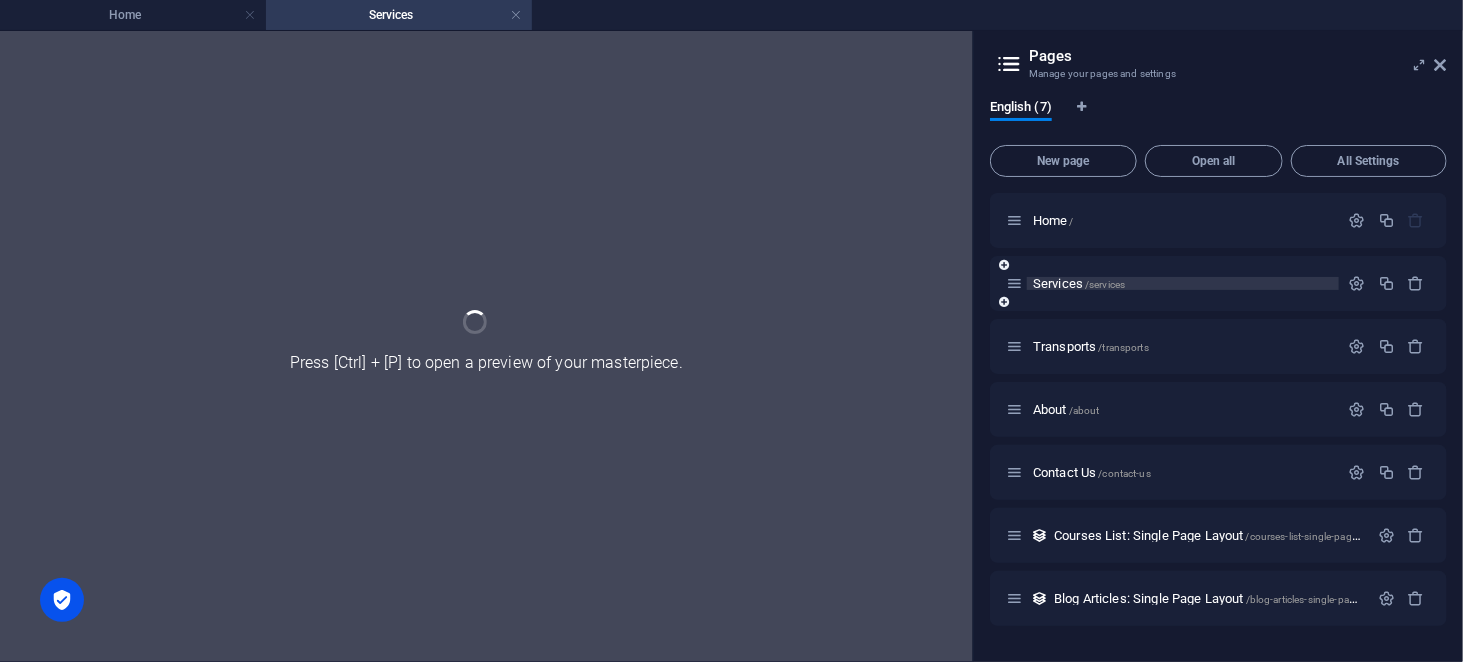 scroll, scrollTop: 0, scrollLeft: 0, axis: both 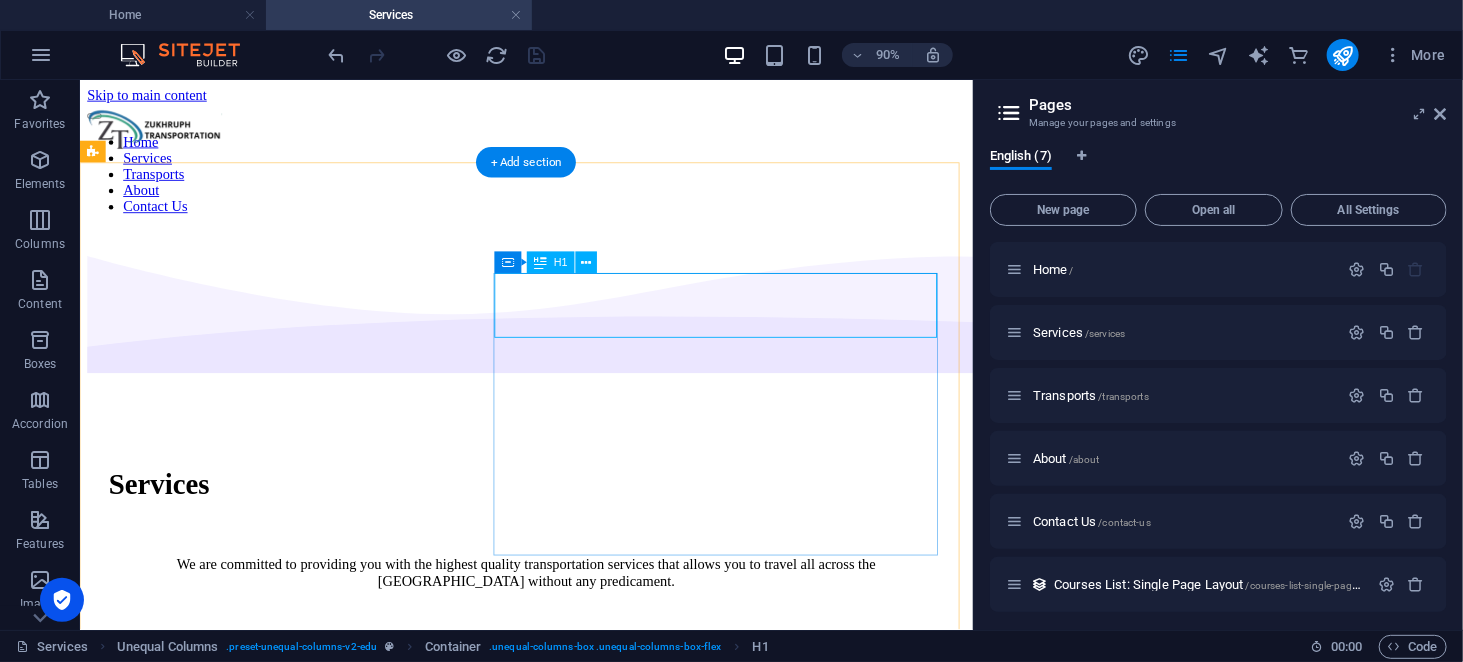 click on "Services" at bounding box center (575, 529) 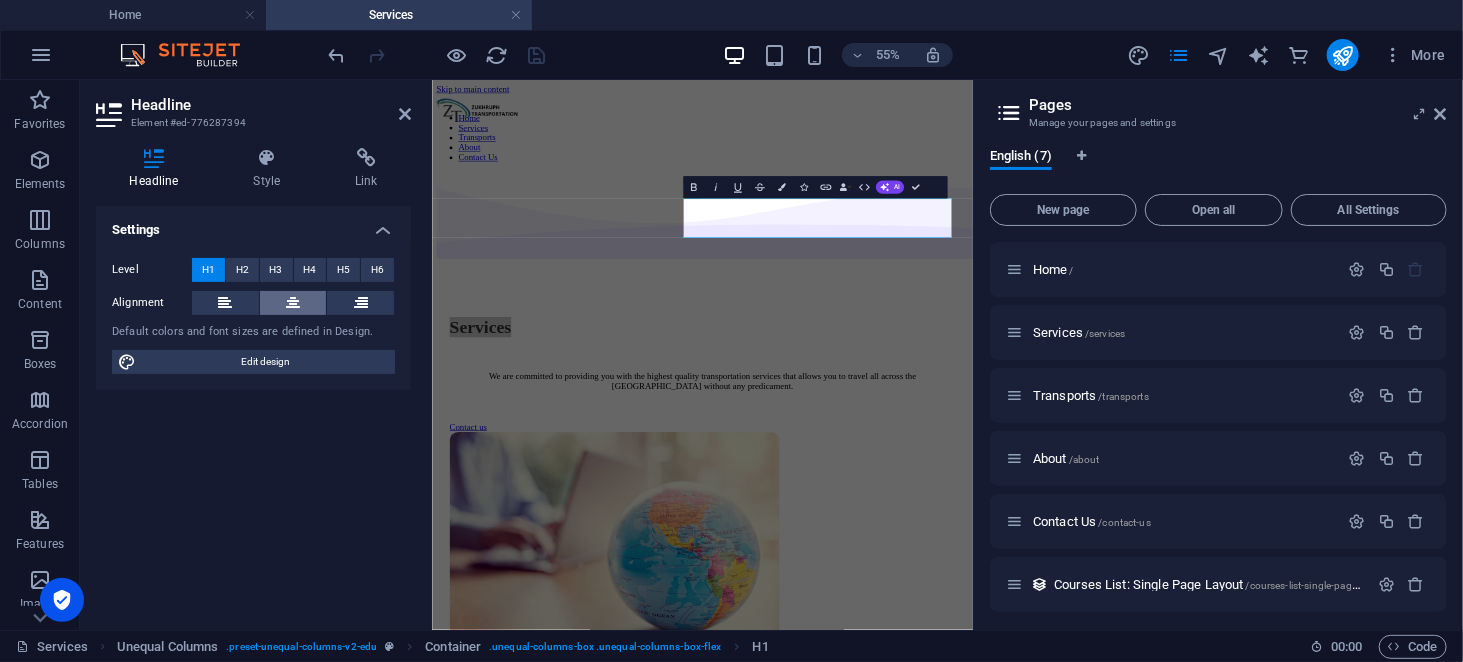 click at bounding box center [293, 303] 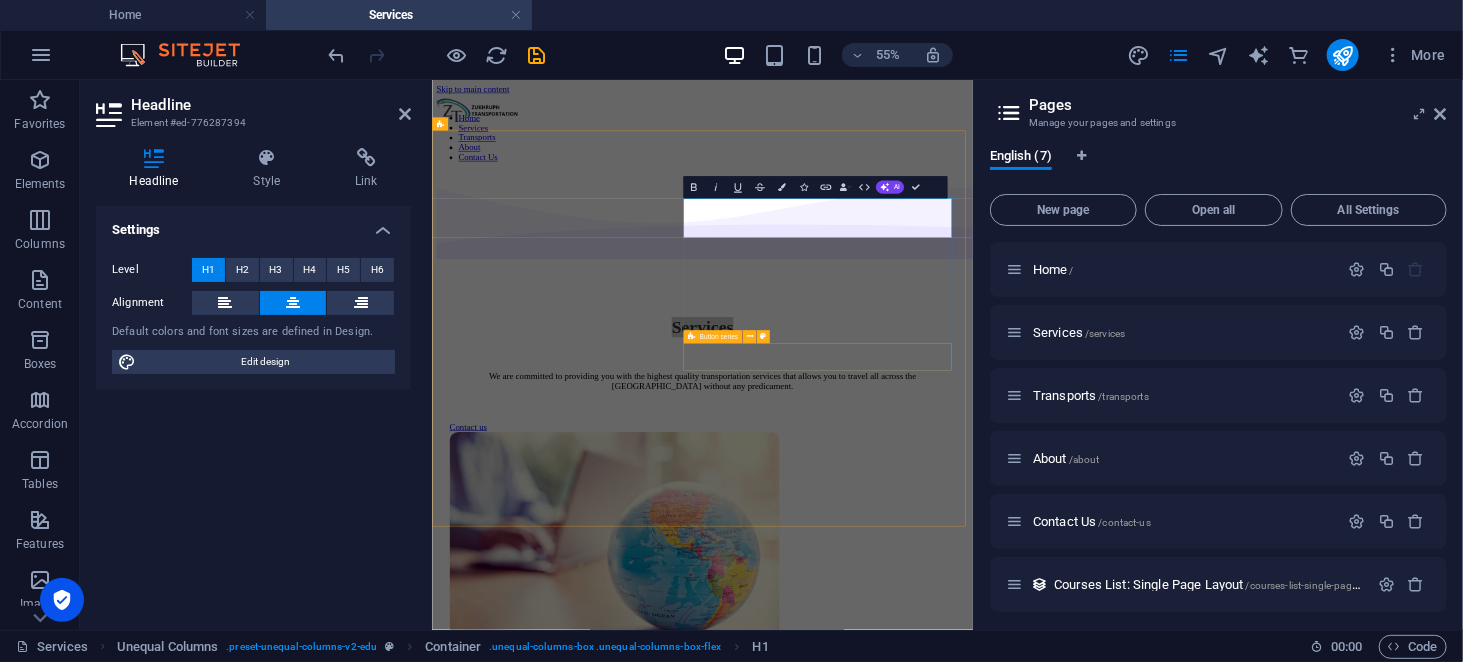 click on "Contact us" at bounding box center (923, 711) 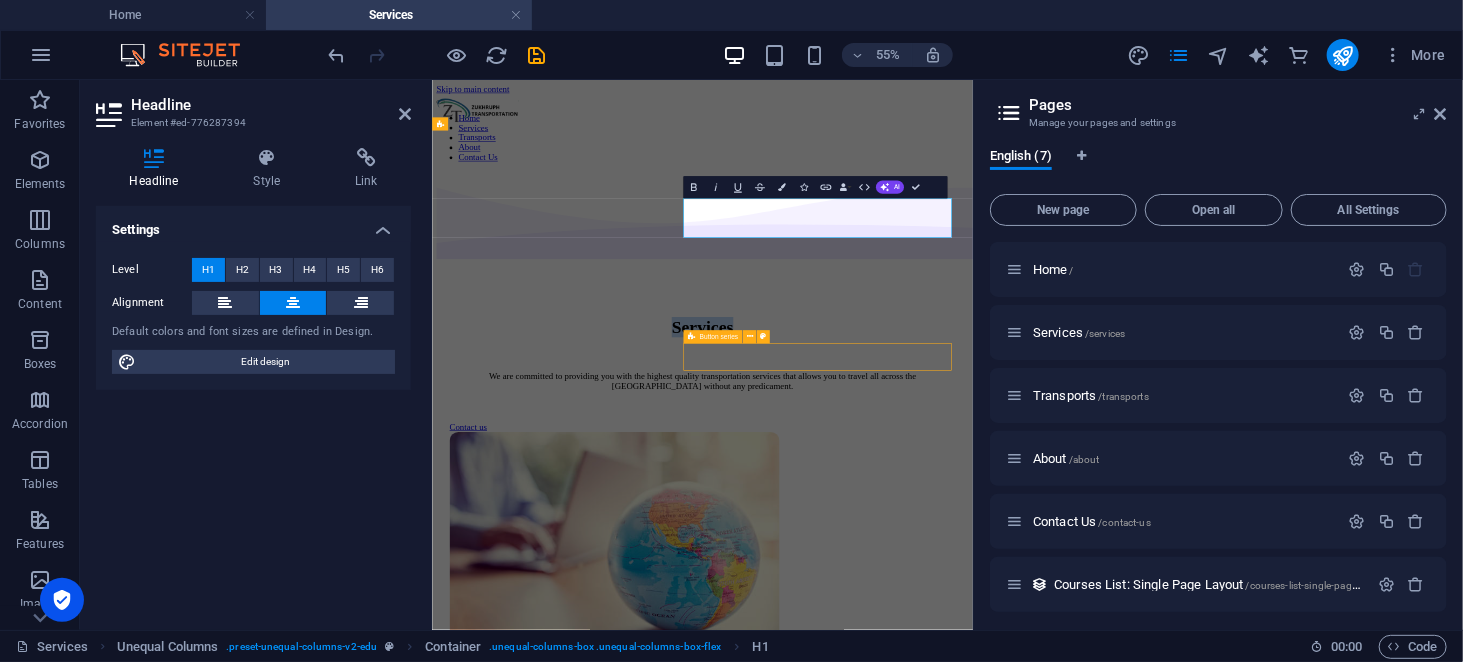 click on "Contact us" at bounding box center [923, 711] 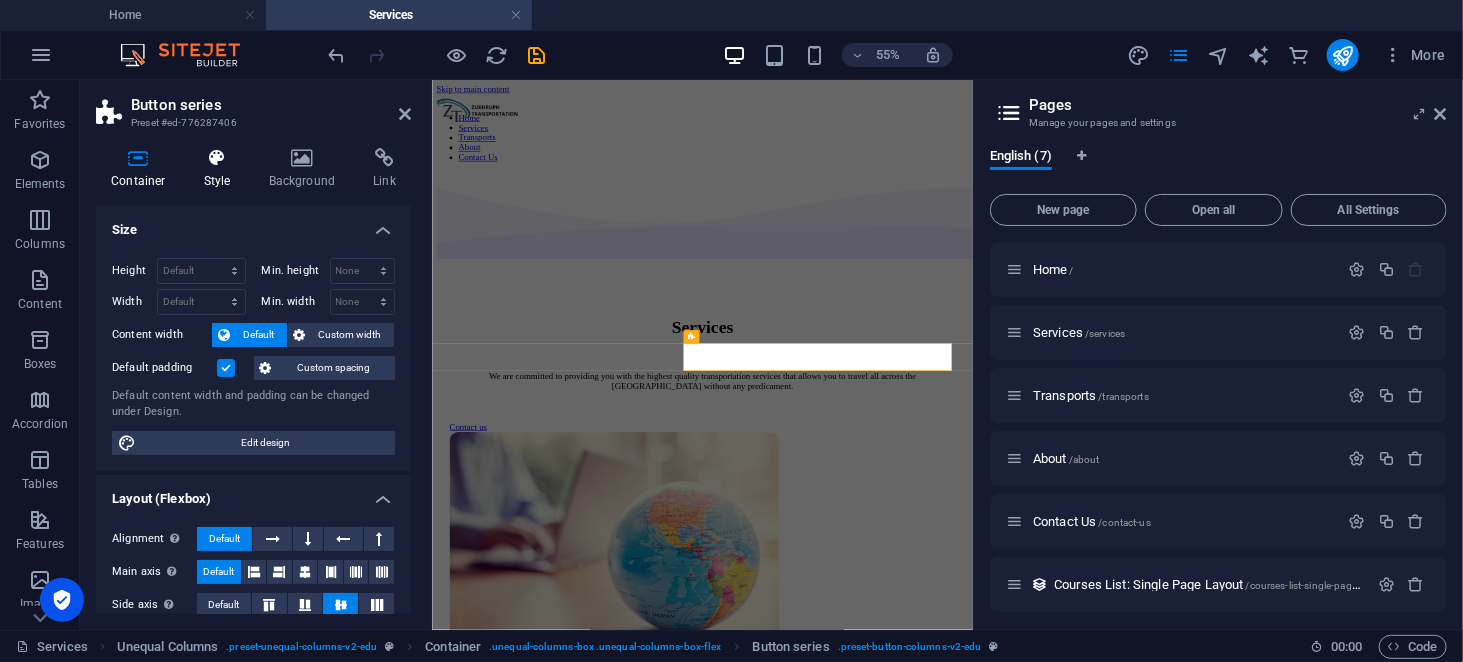 click on "Style" at bounding box center [221, 169] 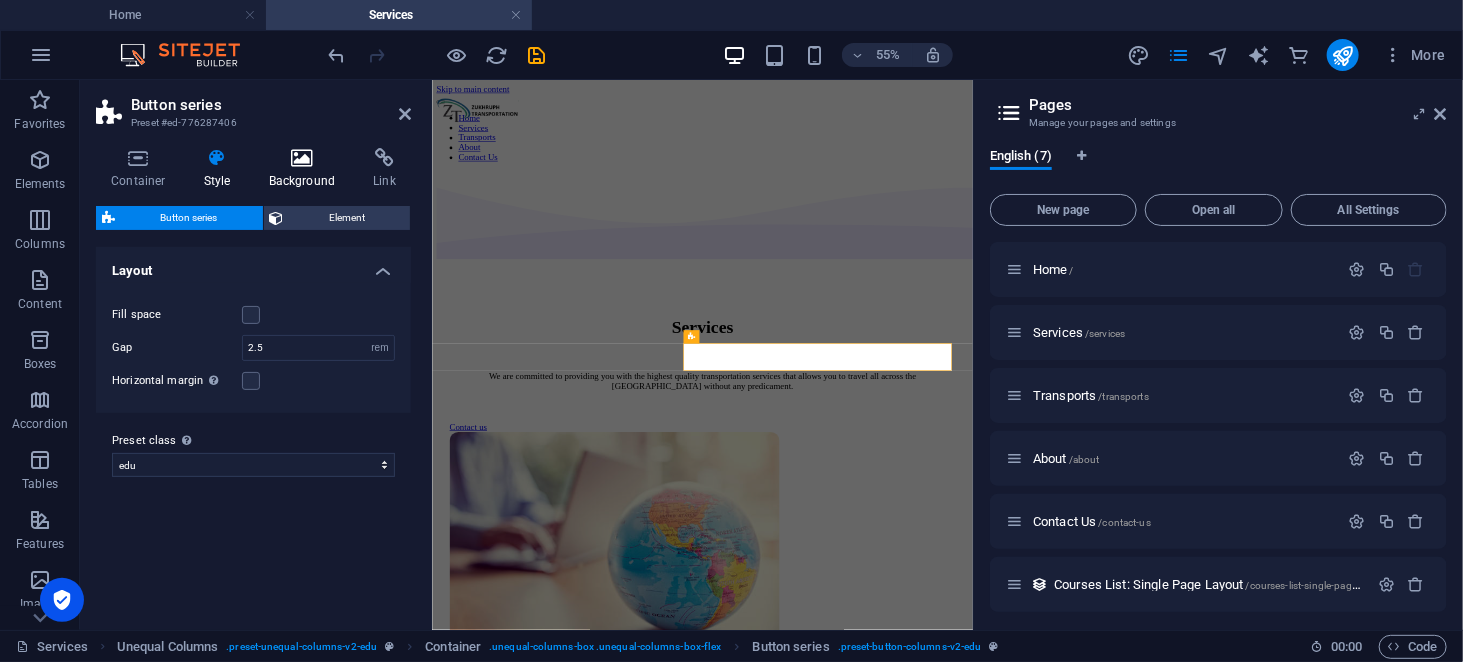click on "Background" at bounding box center [306, 169] 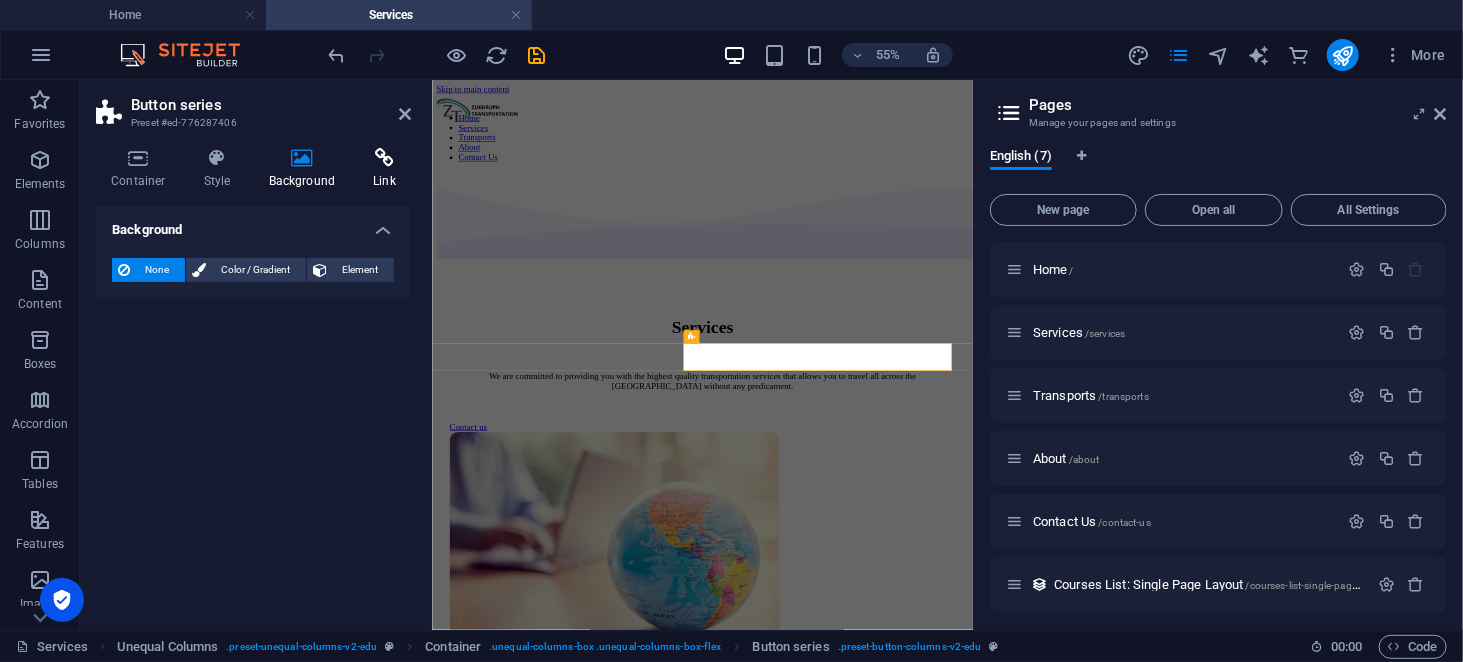 click on "Link" at bounding box center (384, 169) 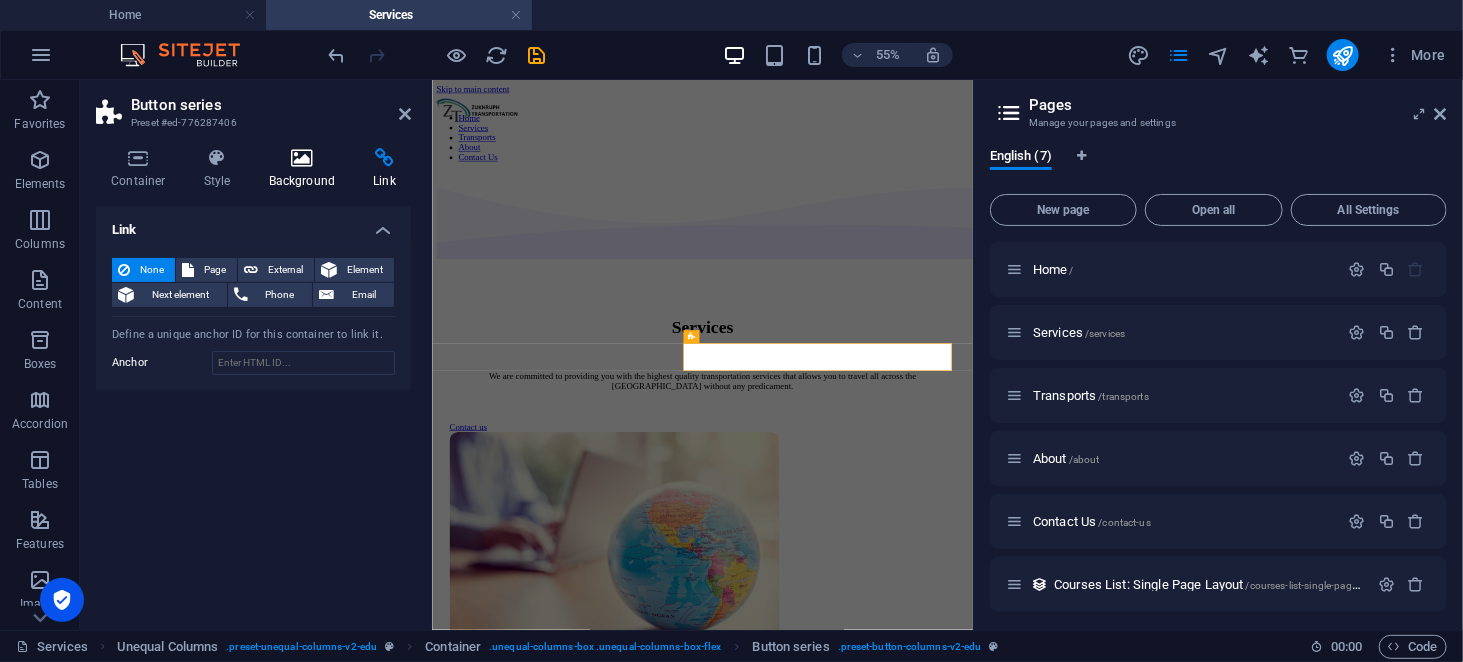 click on "Background" at bounding box center (306, 169) 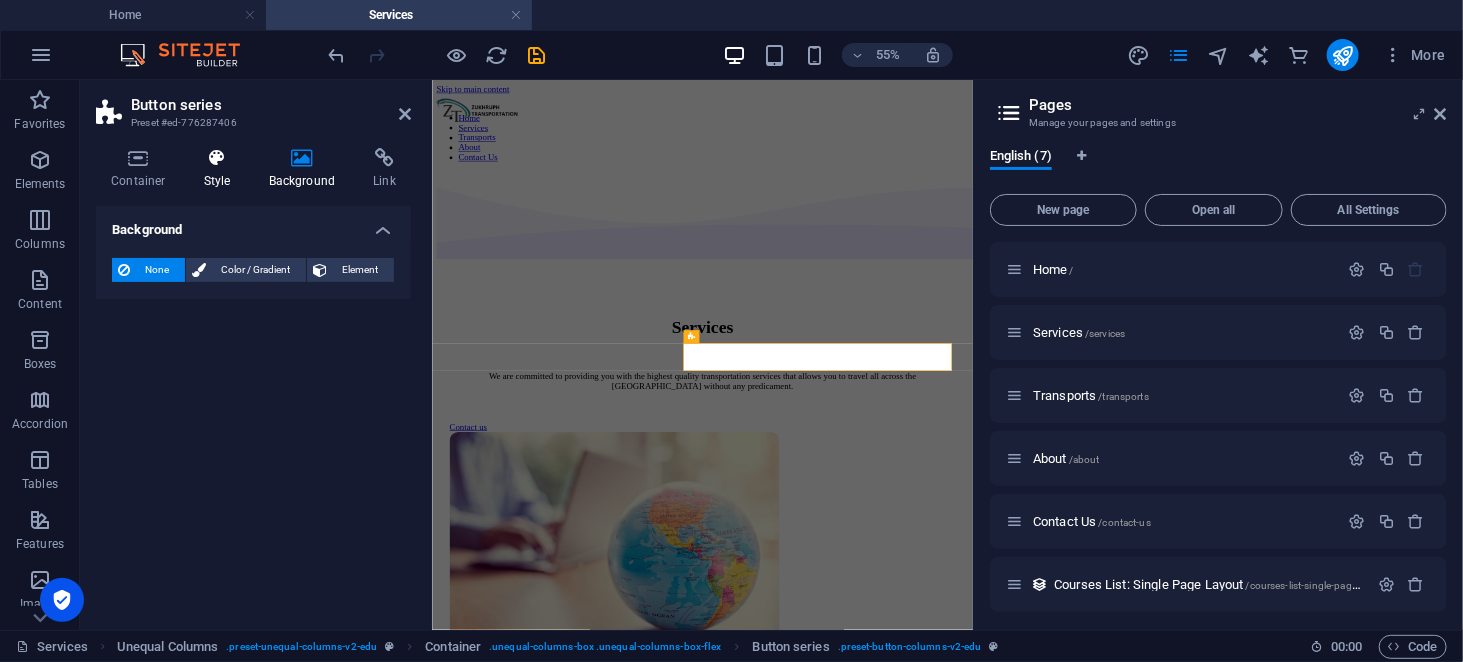click on "Style" at bounding box center (221, 169) 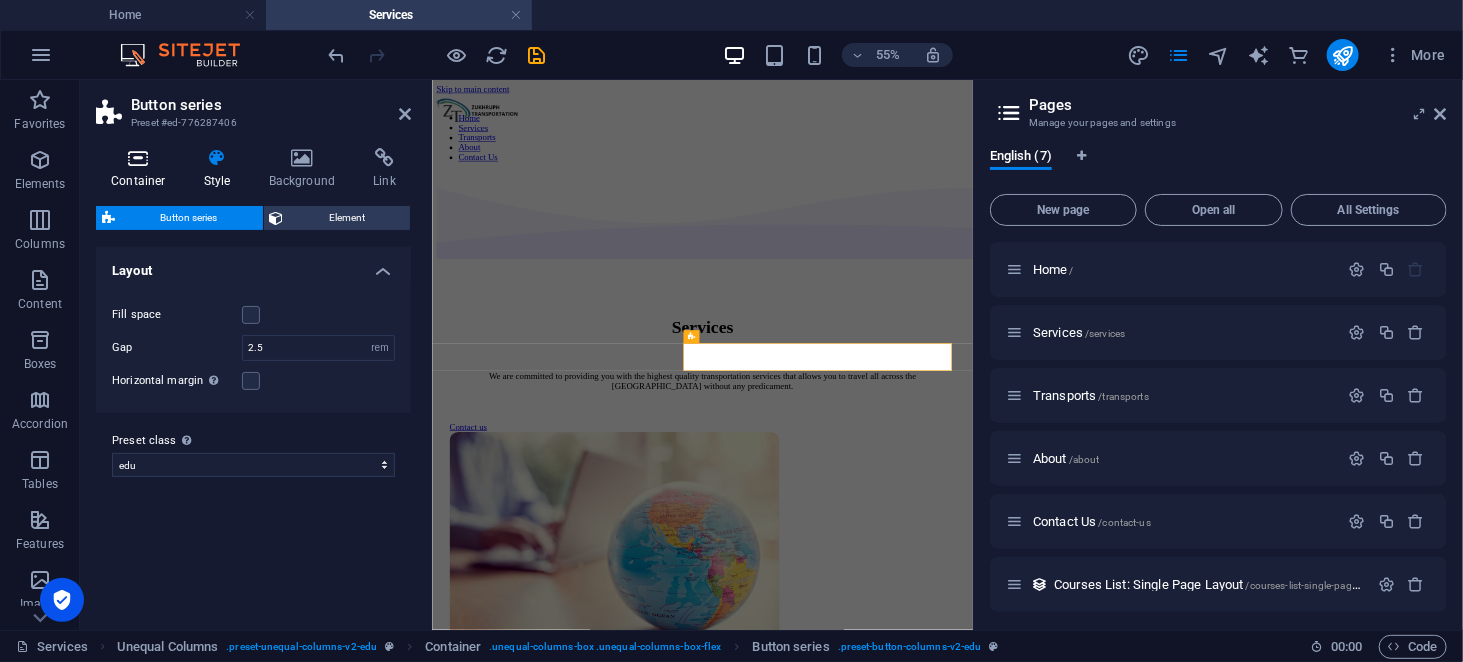 click on "Container" at bounding box center [142, 169] 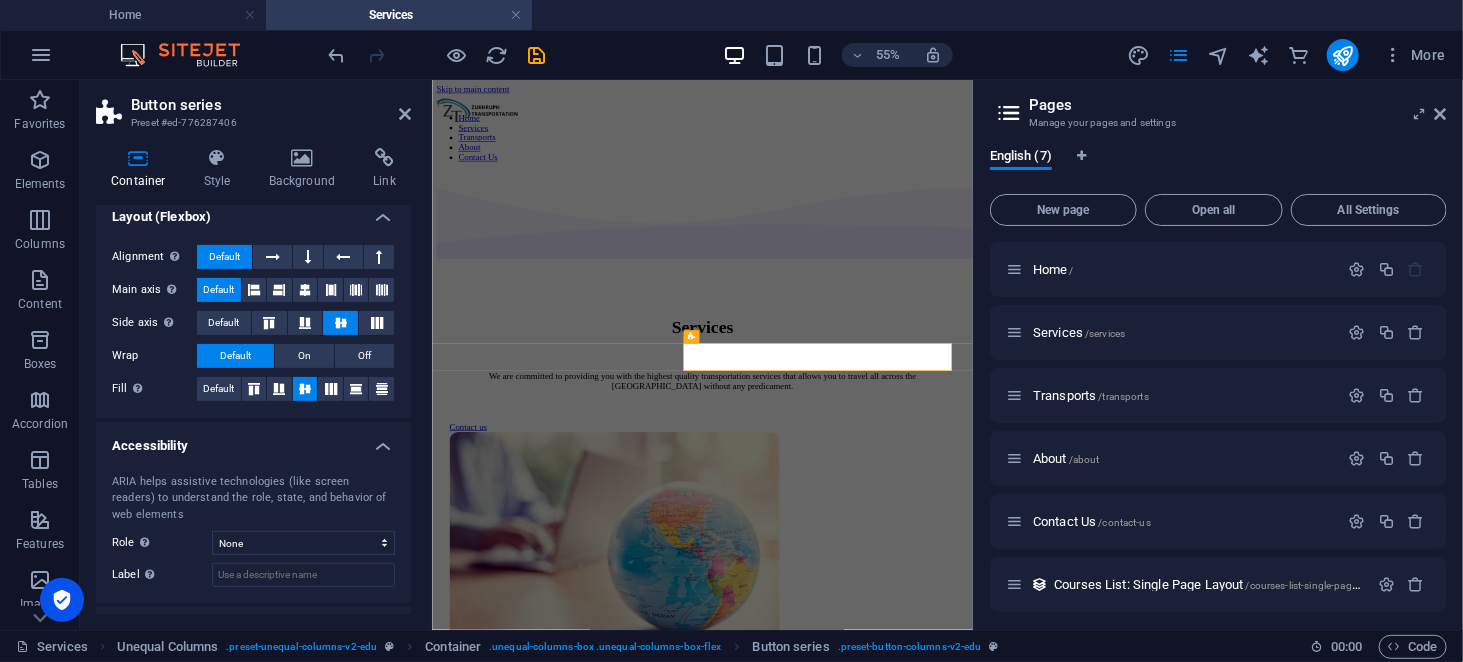 scroll, scrollTop: 365, scrollLeft: 0, axis: vertical 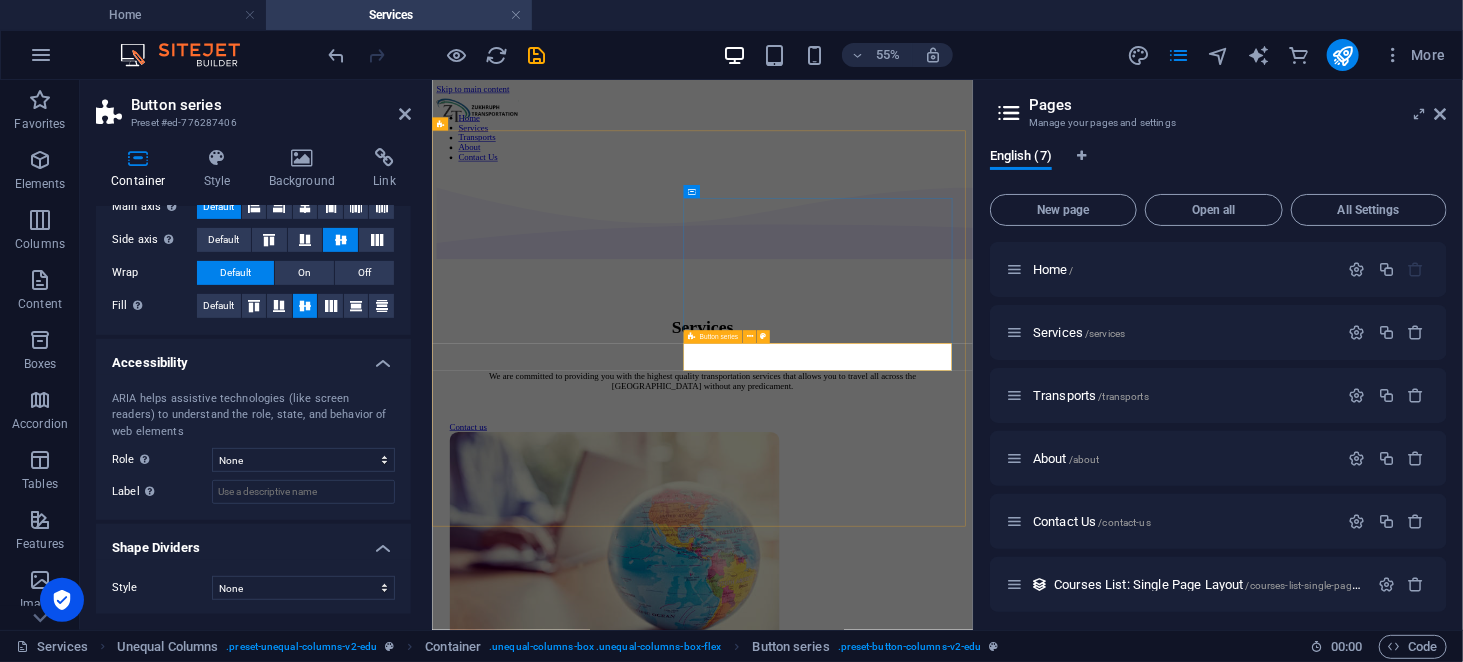 click on "Contact us" at bounding box center [923, 711] 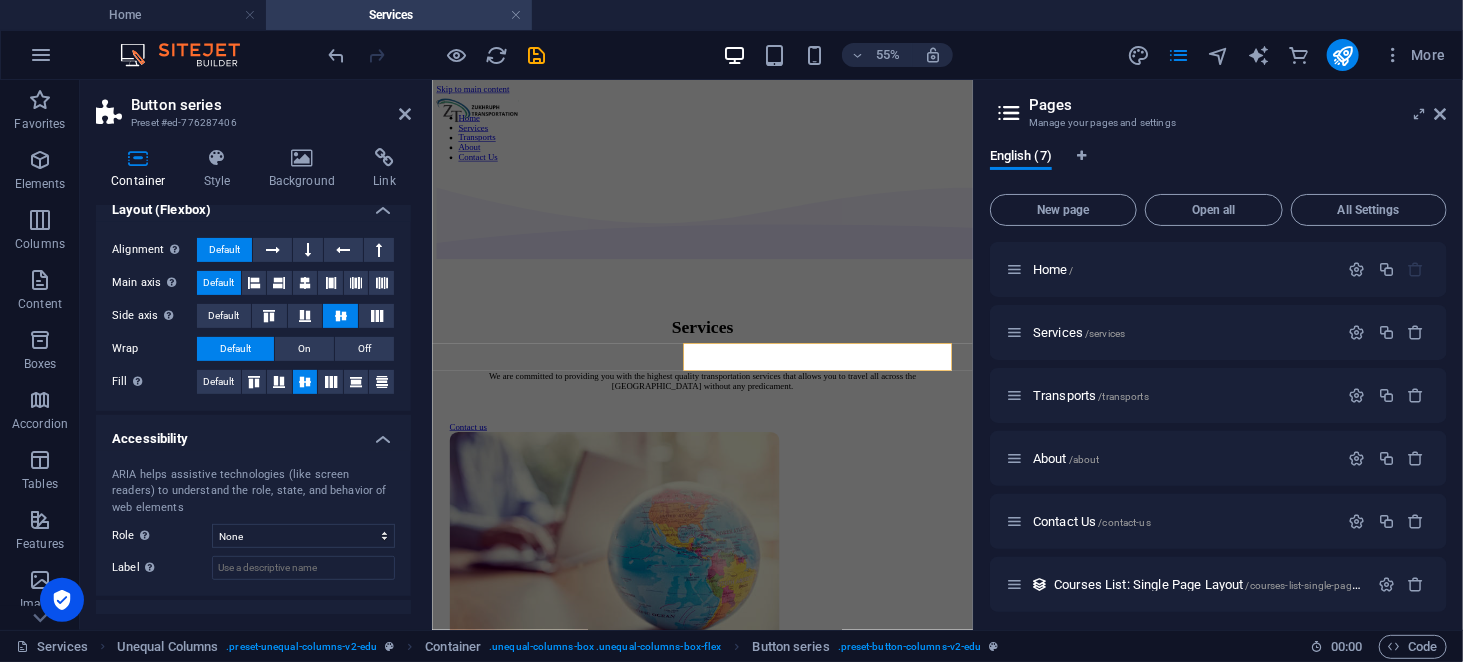 scroll, scrollTop: 0, scrollLeft: 0, axis: both 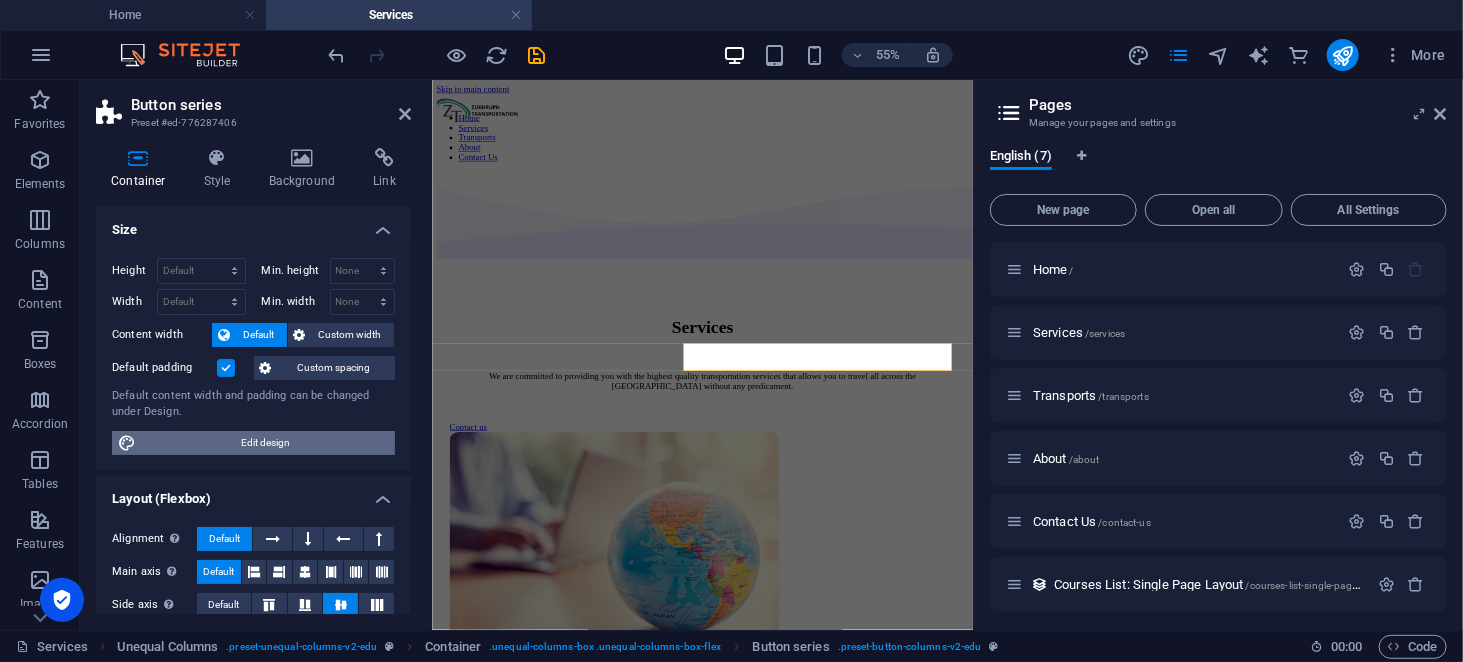 click on "Edit design" at bounding box center [265, 443] 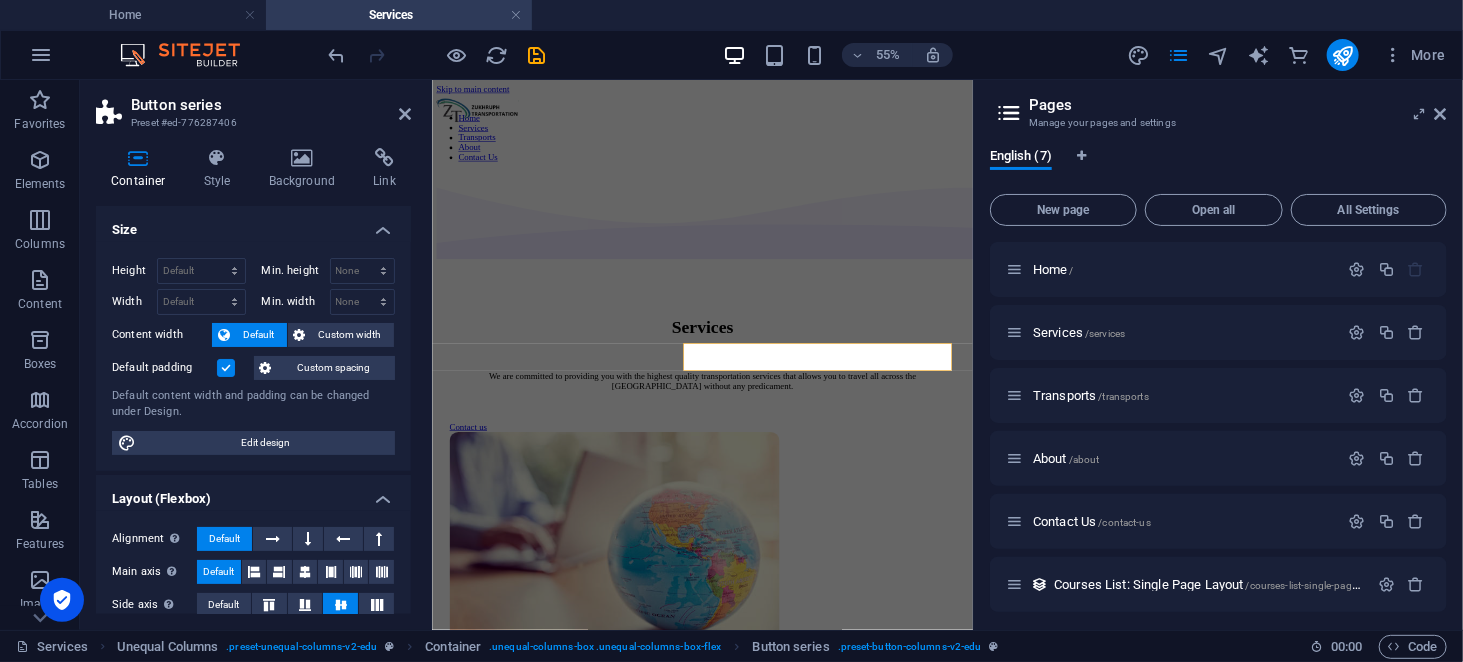 select on "rem" 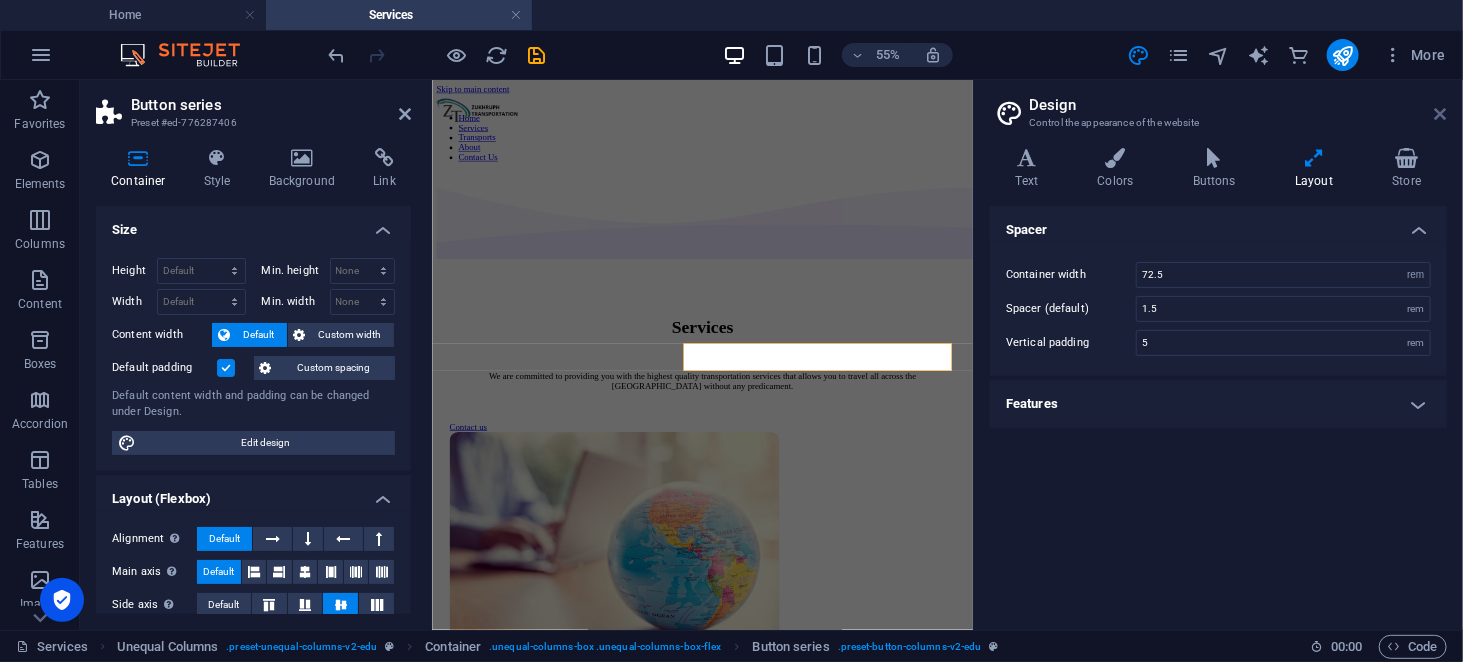 click at bounding box center [1441, 114] 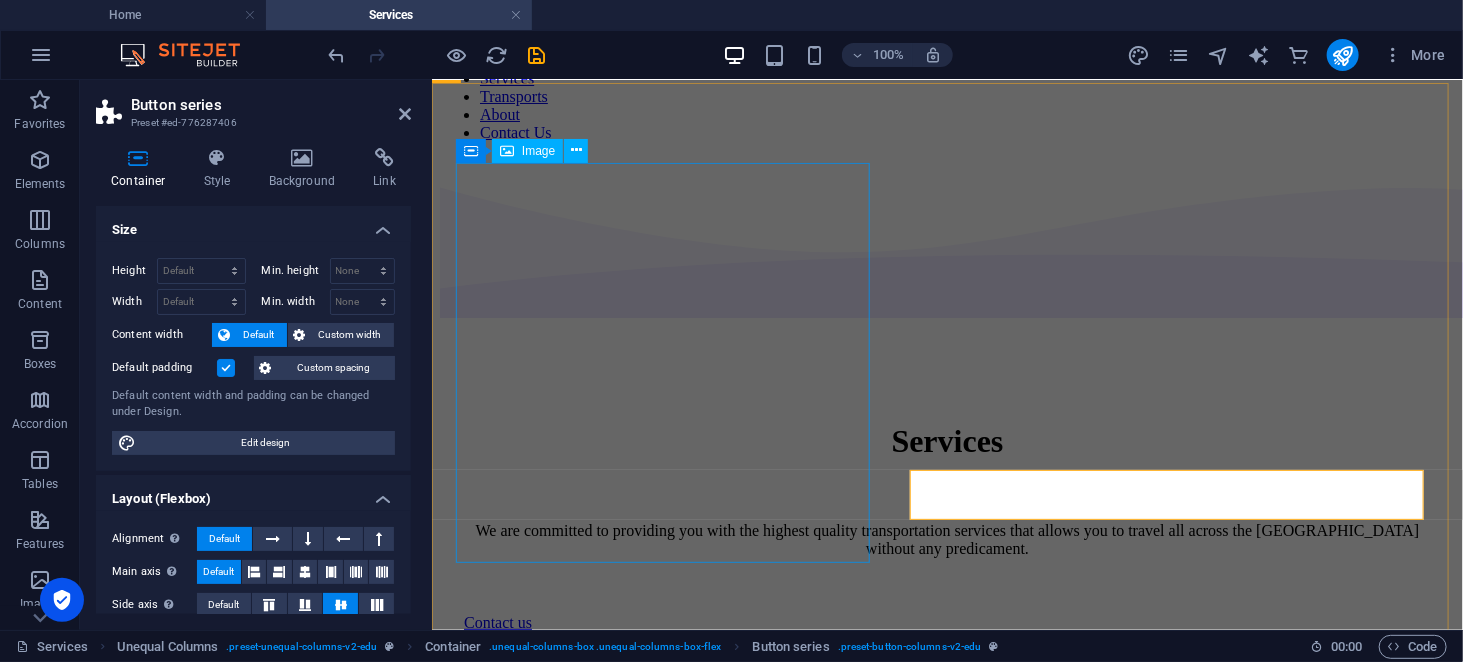 scroll, scrollTop: 89, scrollLeft: 0, axis: vertical 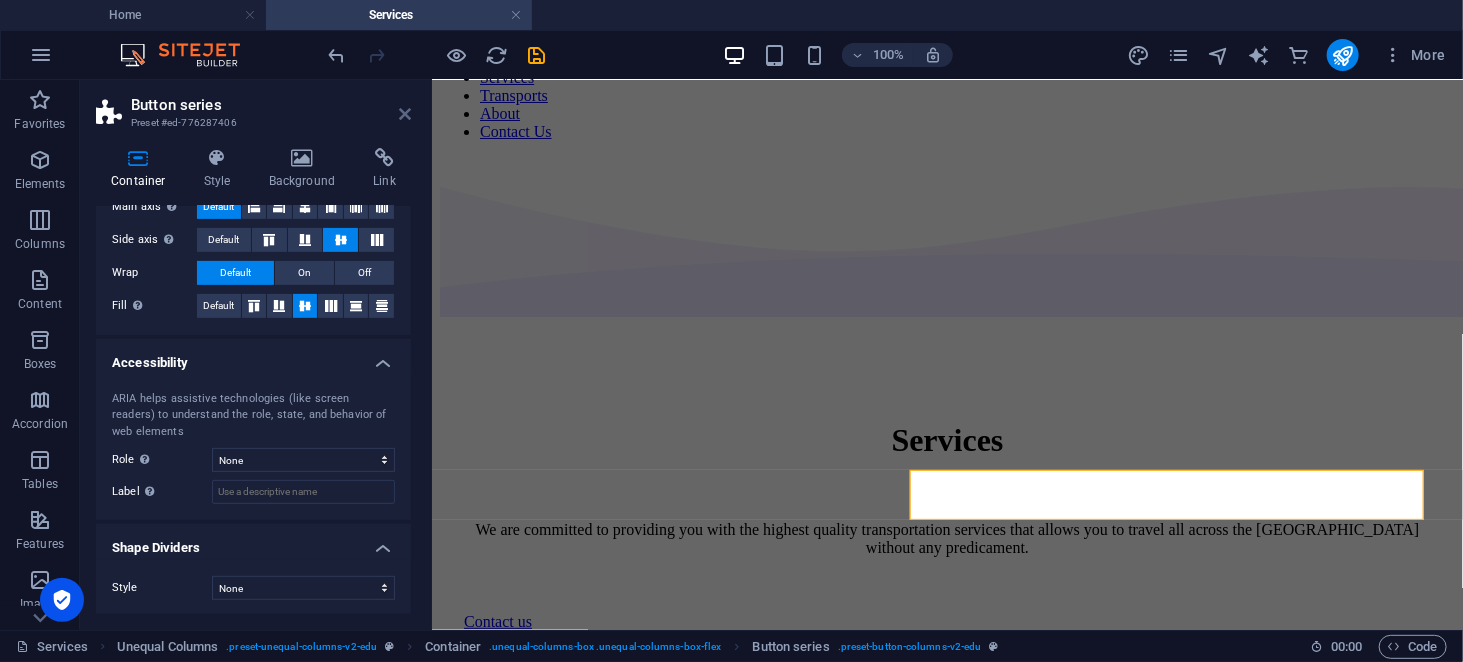 click at bounding box center (405, 114) 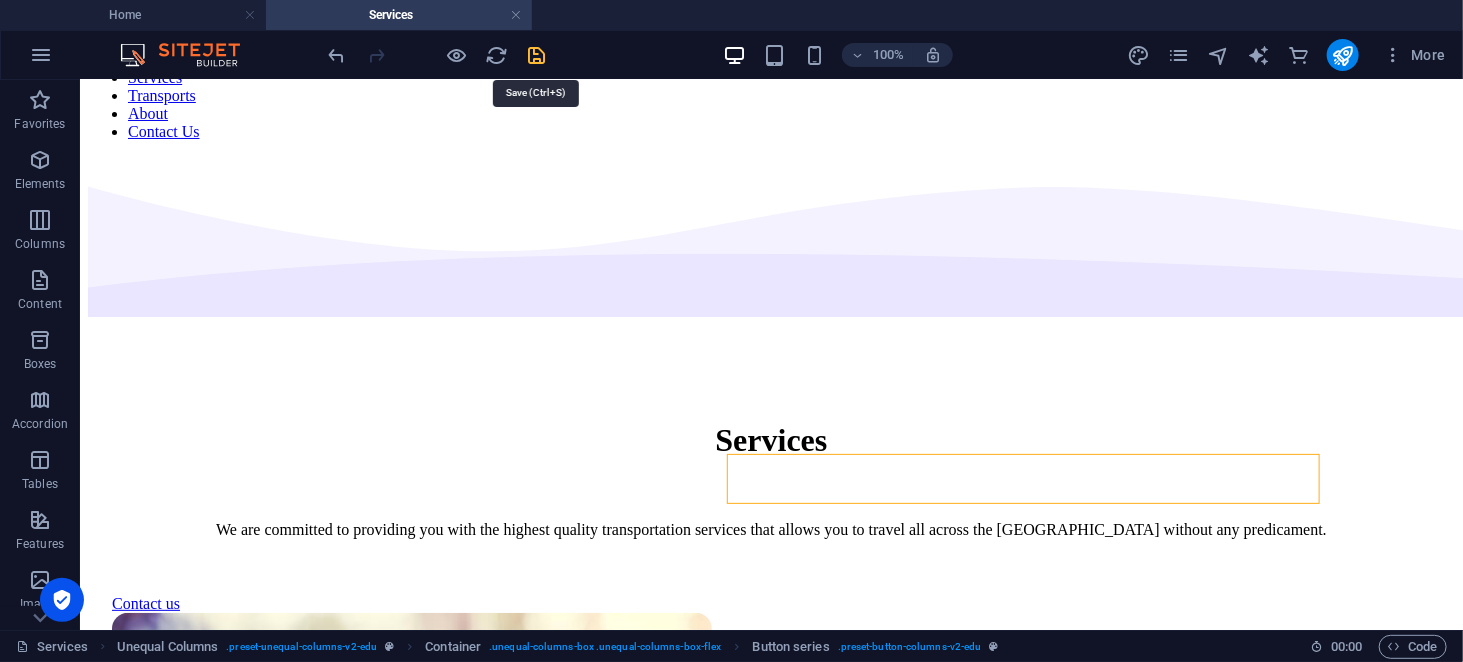 click at bounding box center (537, 55) 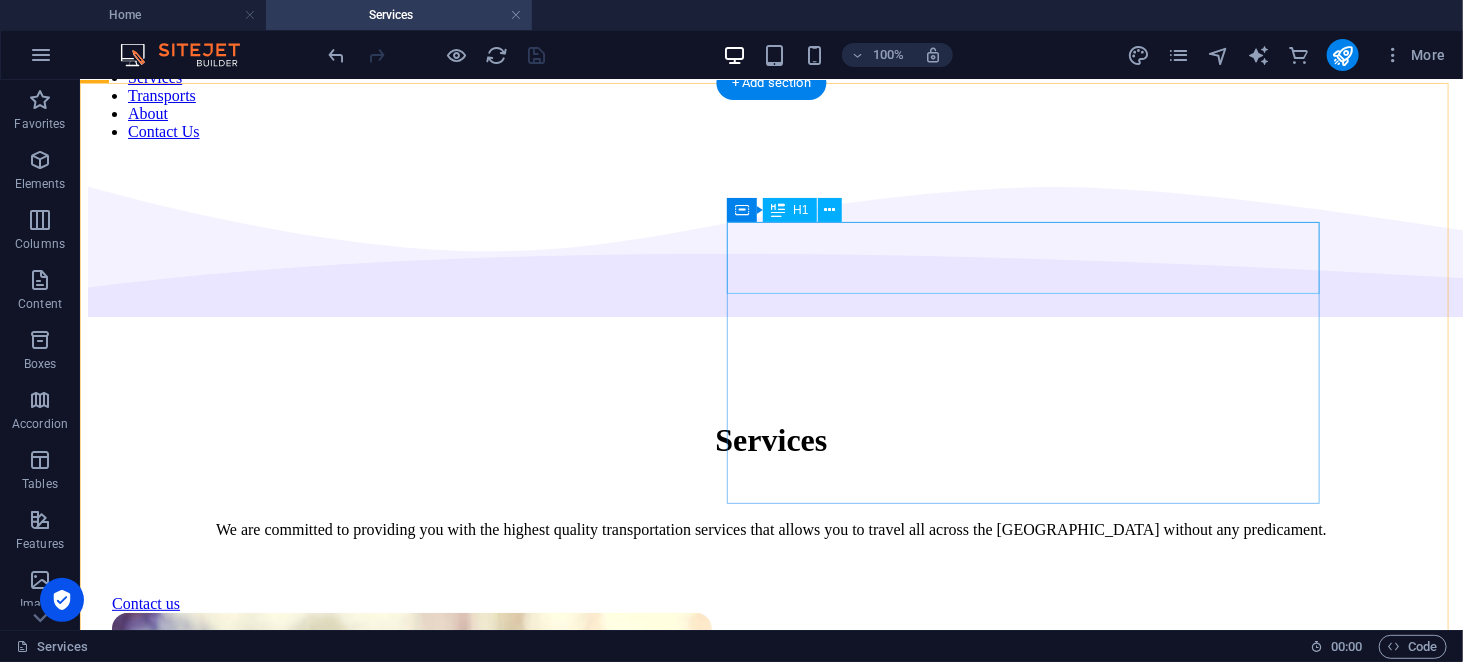 click on "Services" at bounding box center (770, 439) 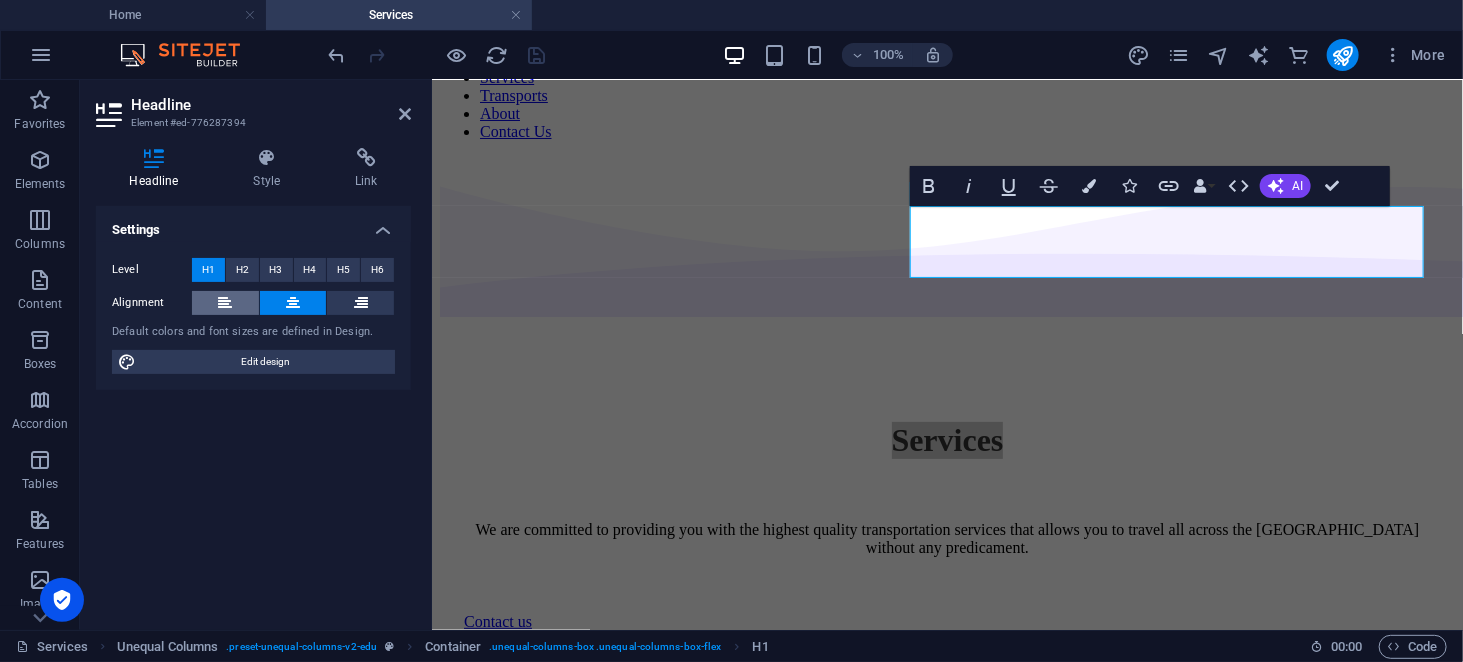 click at bounding box center (225, 303) 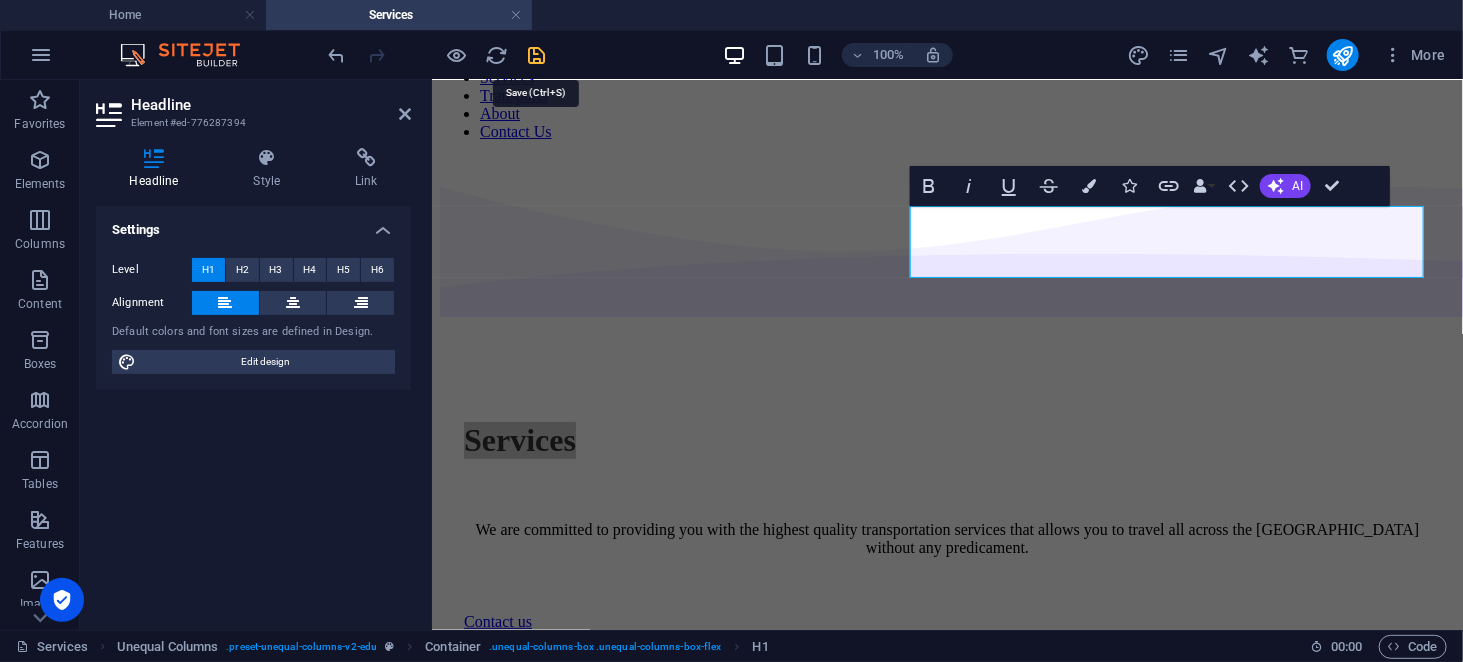 click at bounding box center (537, 55) 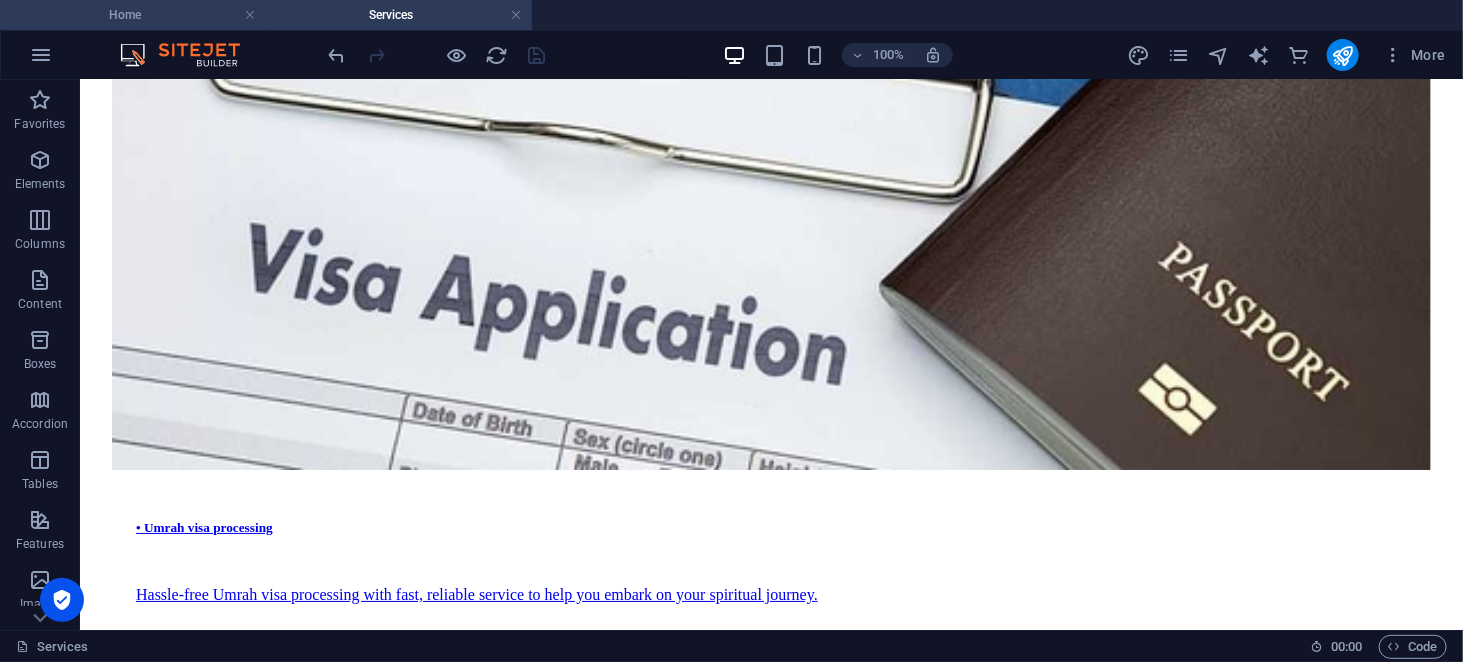 scroll, scrollTop: 3164, scrollLeft: 0, axis: vertical 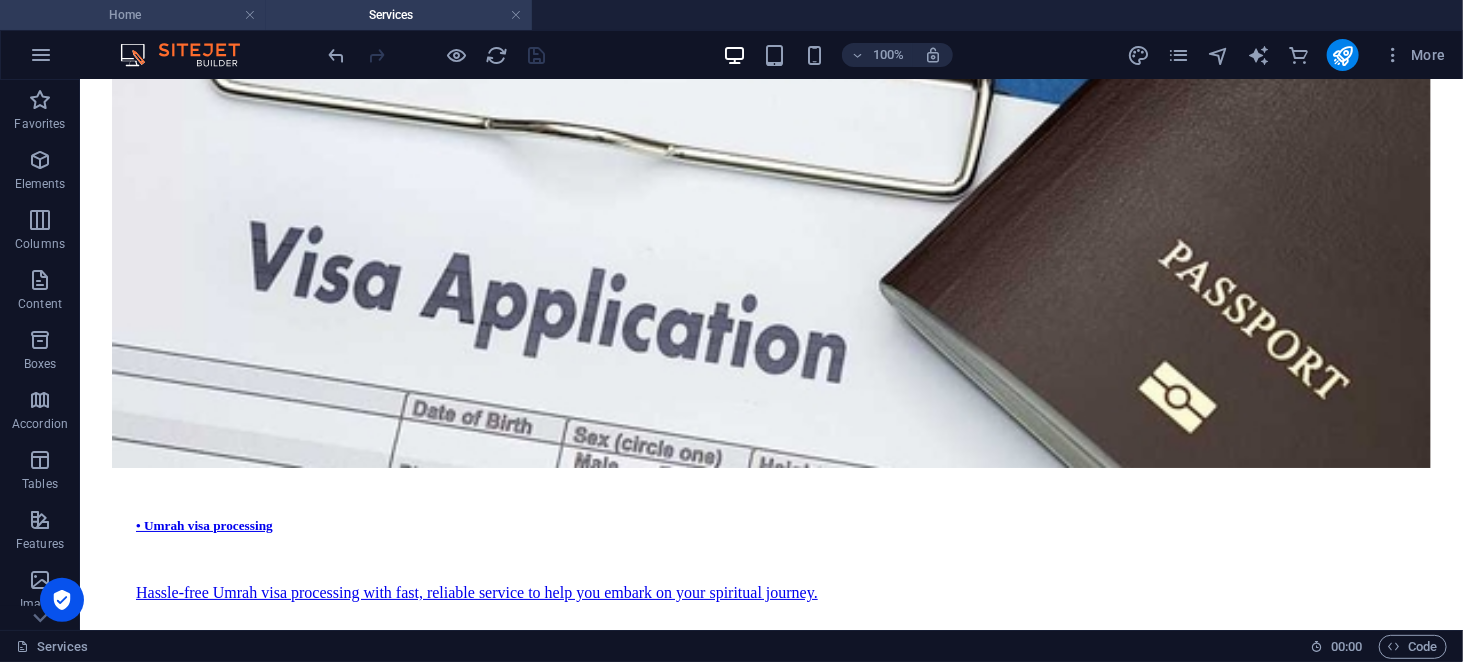 click on "Home" at bounding box center (133, 15) 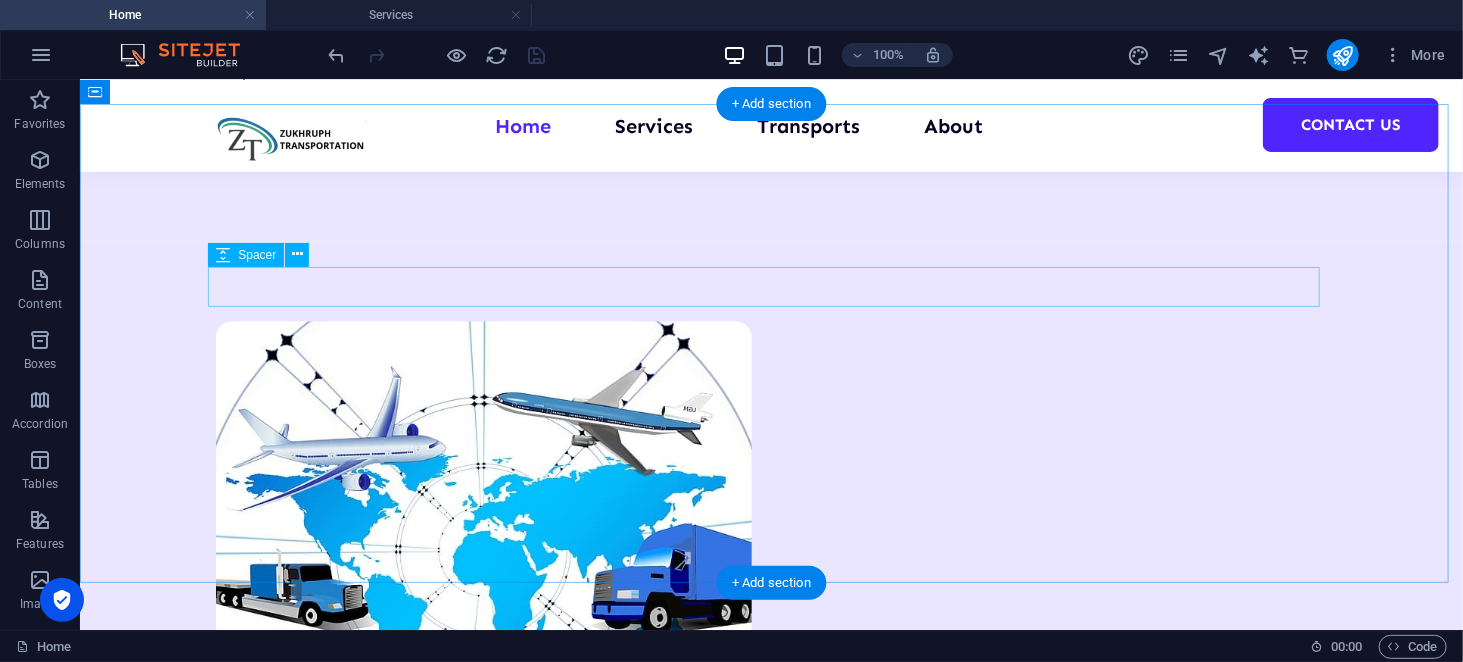 scroll, scrollTop: 2476, scrollLeft: 0, axis: vertical 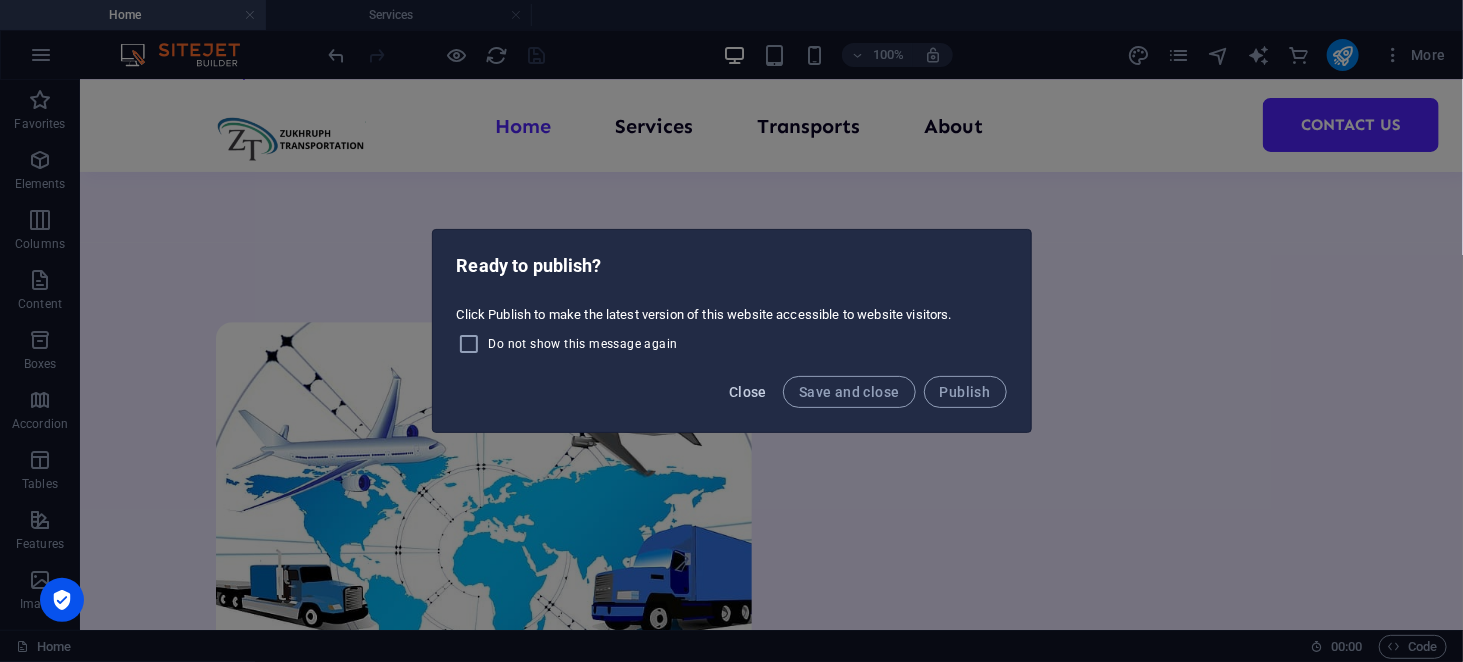 click on "Close" at bounding box center (748, 392) 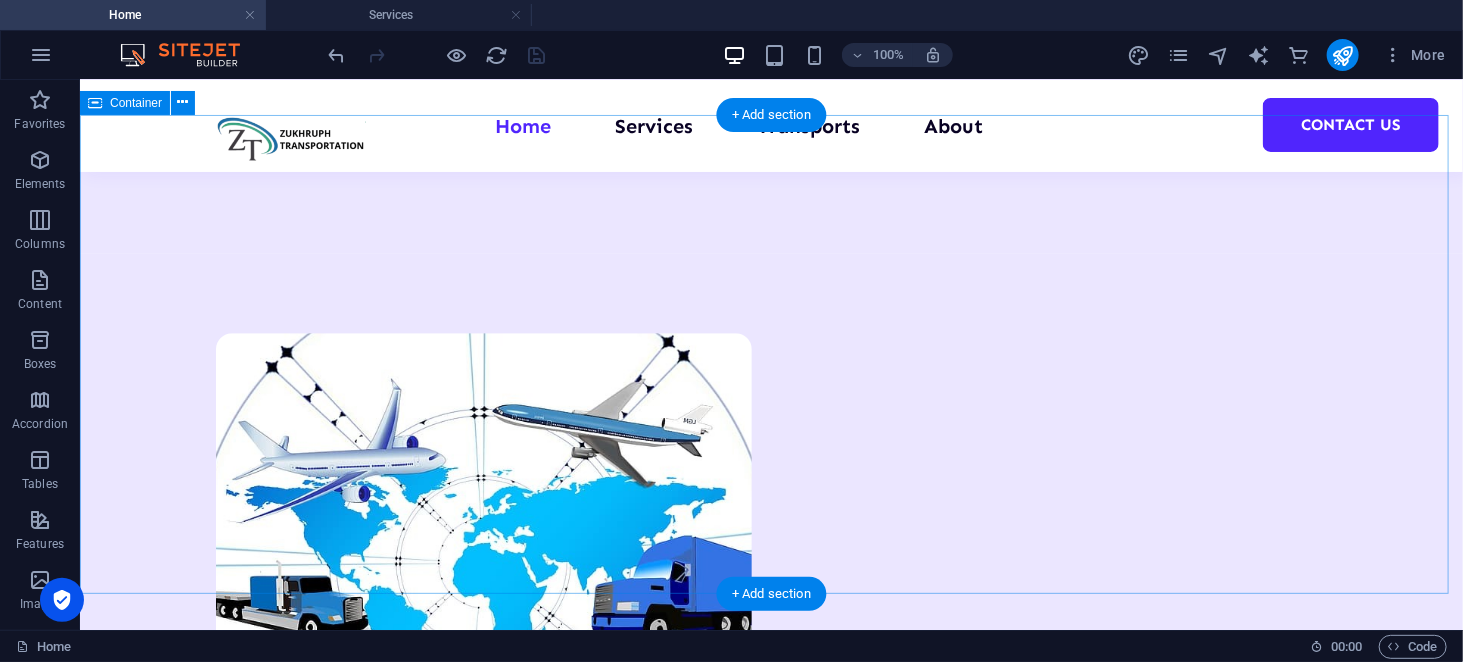 scroll, scrollTop: 2464, scrollLeft: 0, axis: vertical 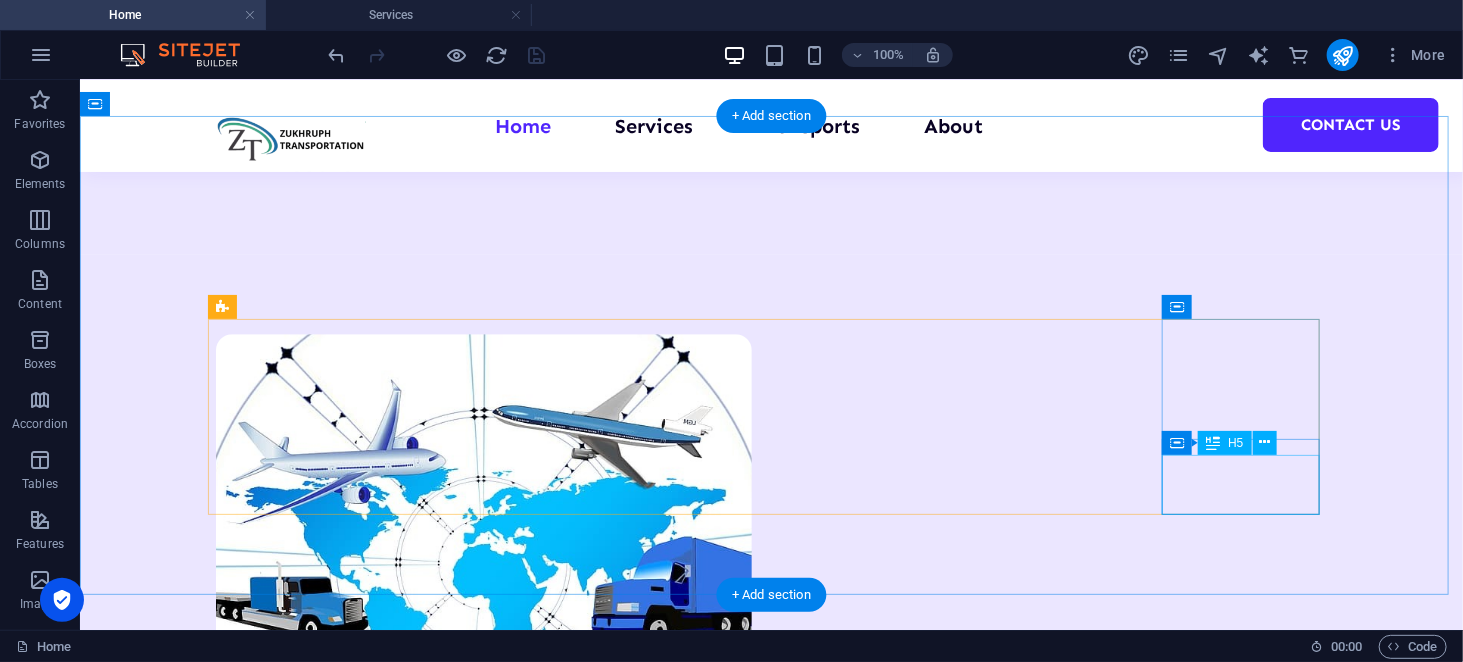 click on "Maximum productivity" at bounding box center (294, 4377) 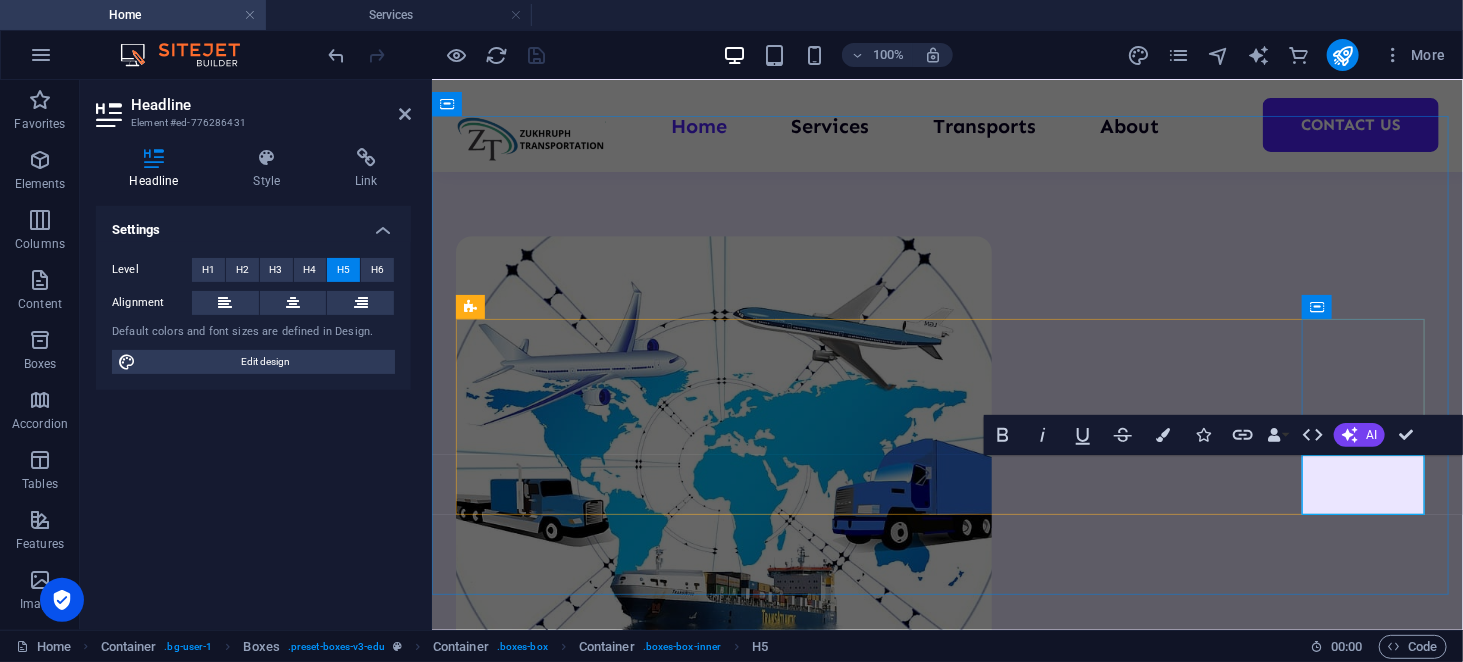 click on "Maximum productivity" at bounding box center (518, 4330) 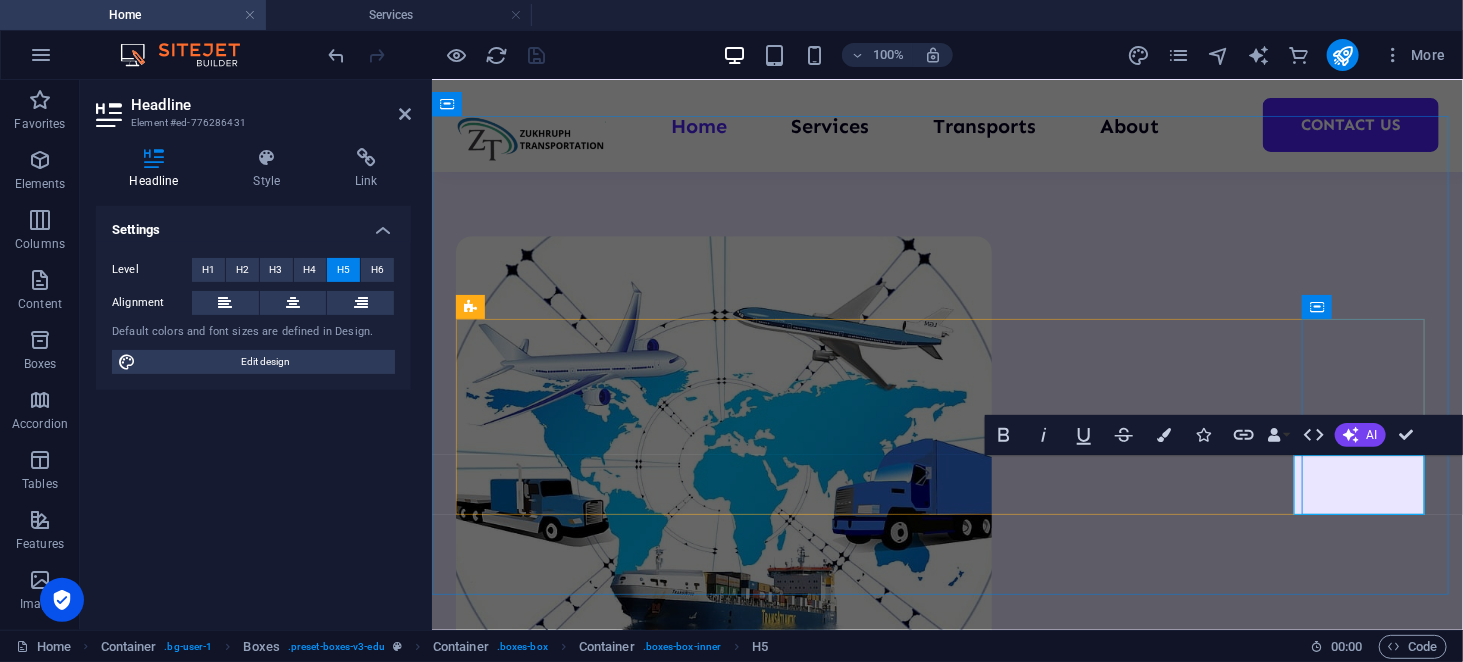scroll, scrollTop: 0, scrollLeft: 33, axis: horizontal 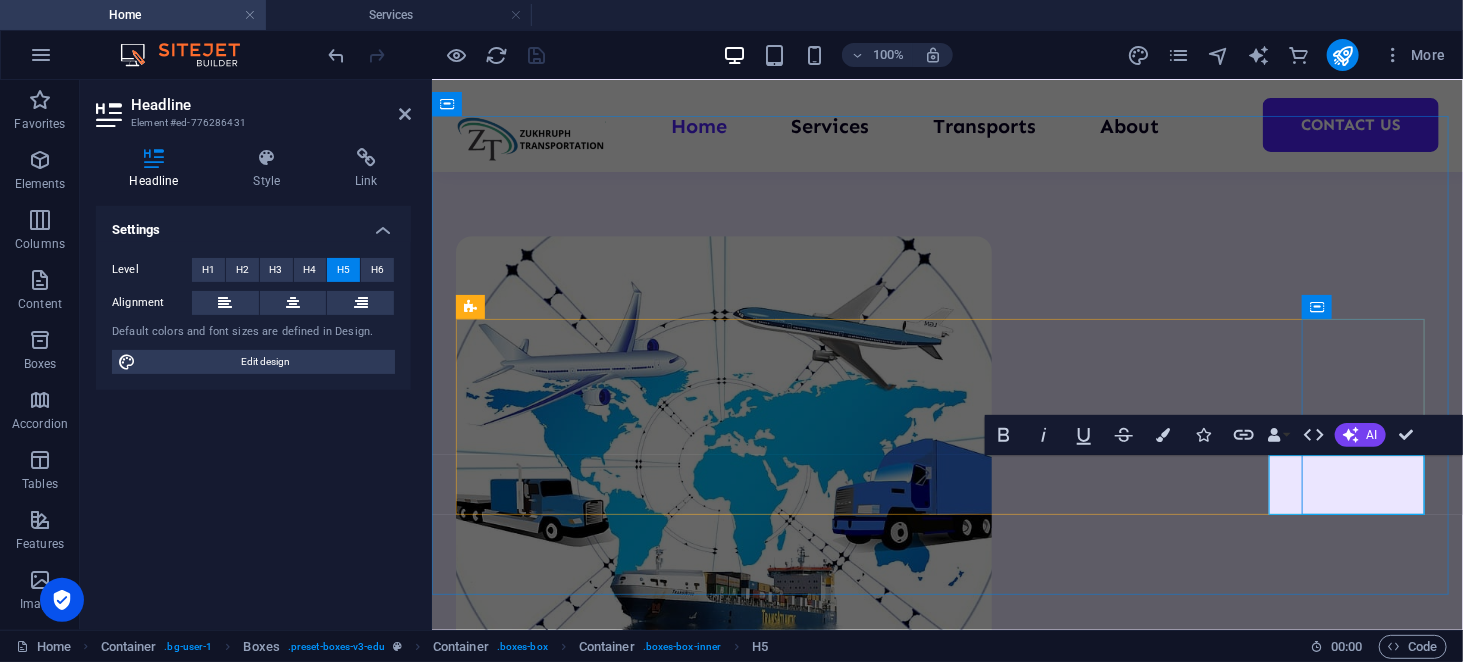 click on "Maximum PRODUCTIVITY" at bounding box center [518, 4345] 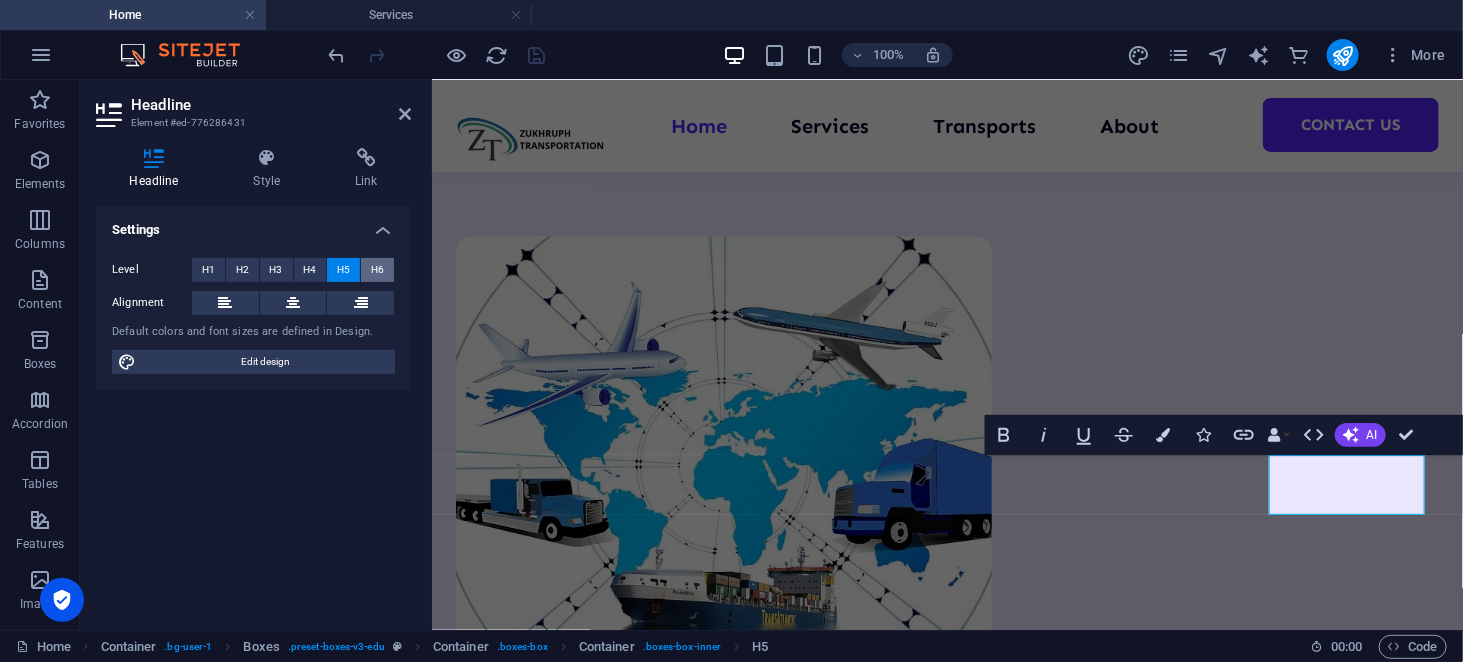 click on "H6" at bounding box center [377, 270] 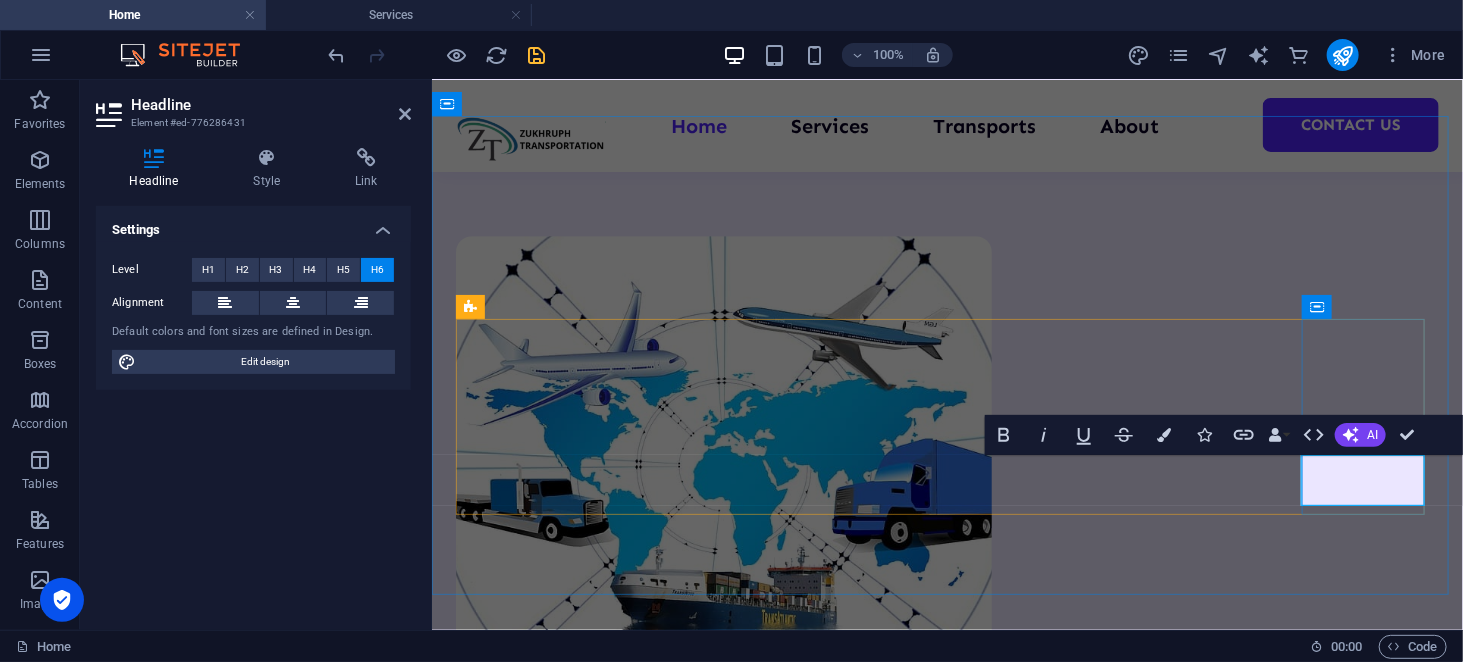 click on "MAXIMUM PRODUCTIVITY" at bounding box center (518, 4325) 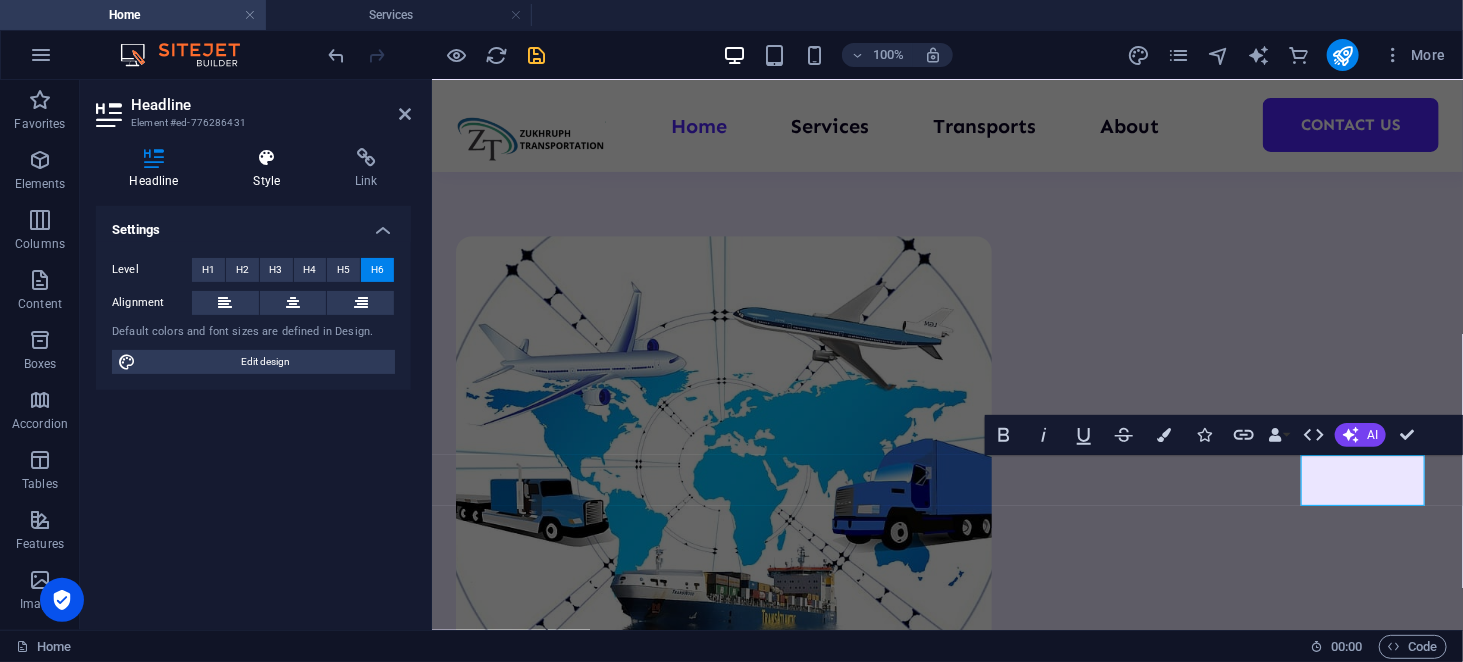 click on "Style" at bounding box center [271, 169] 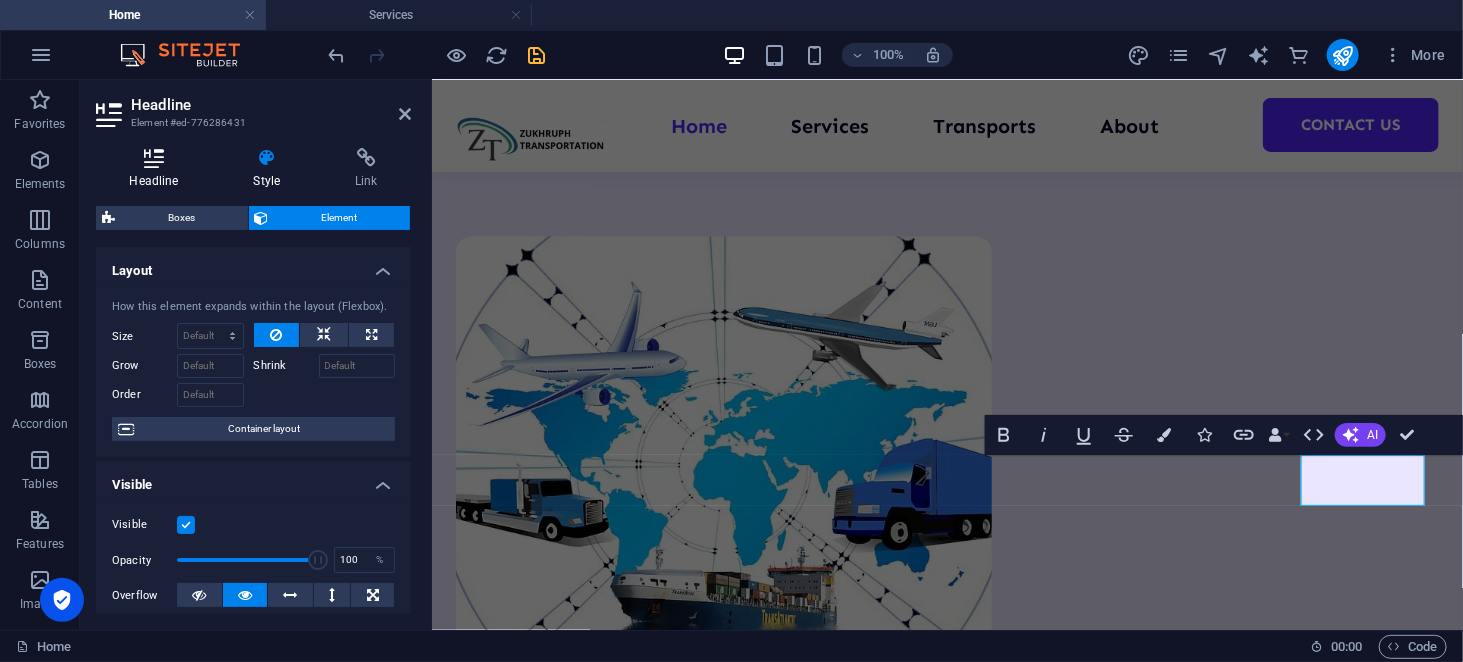 click on "Headline" at bounding box center [158, 169] 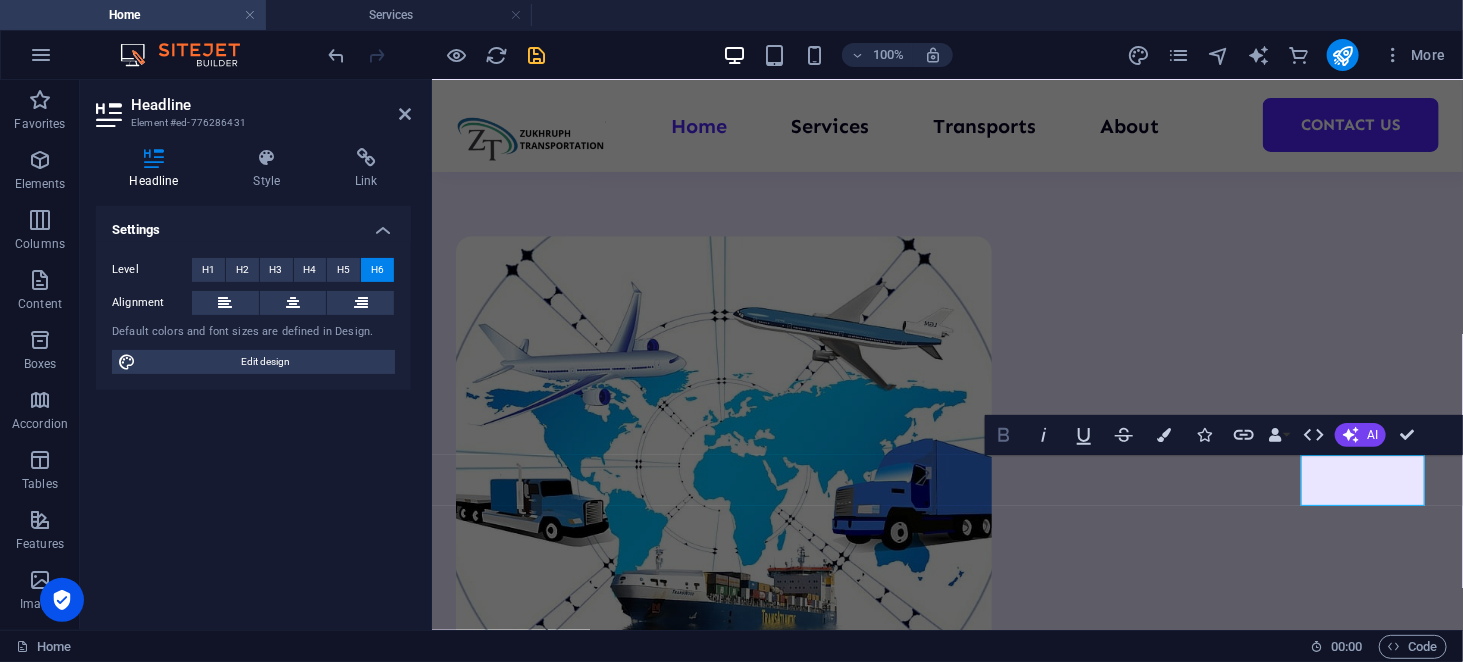 click 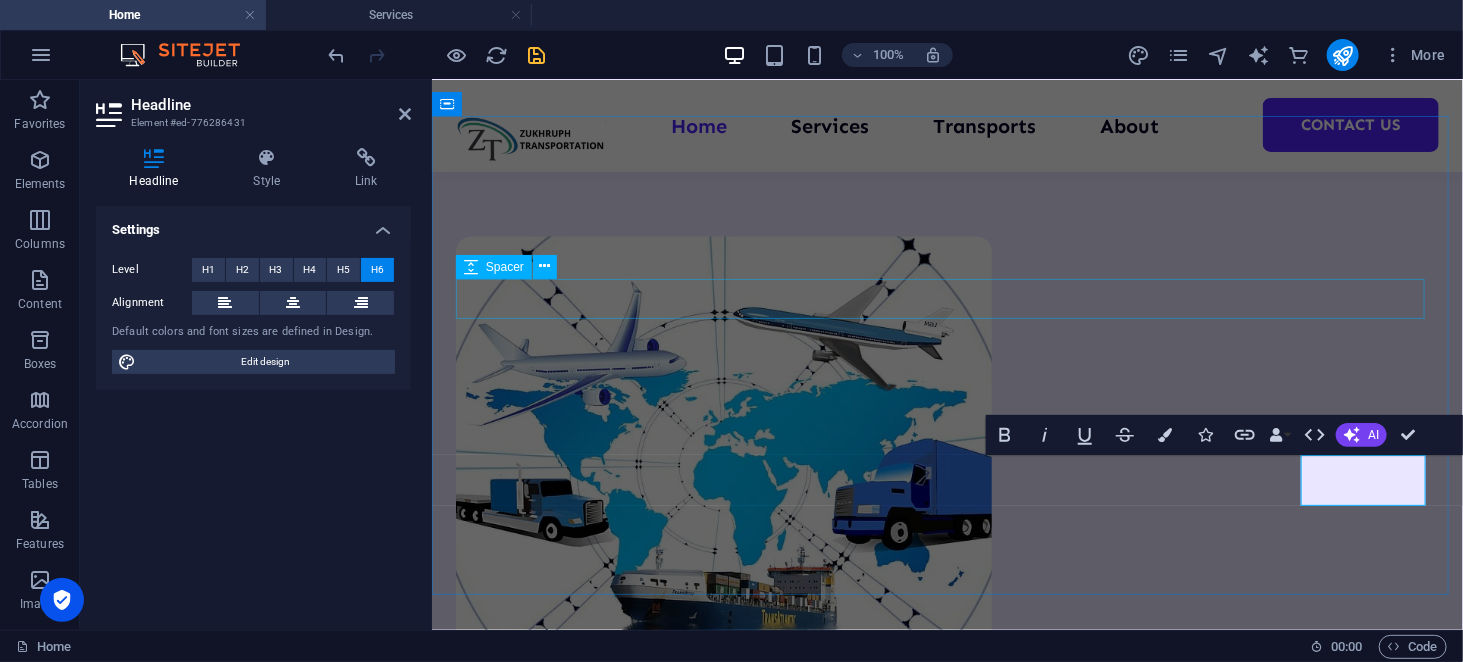 click at bounding box center [946, 3346] 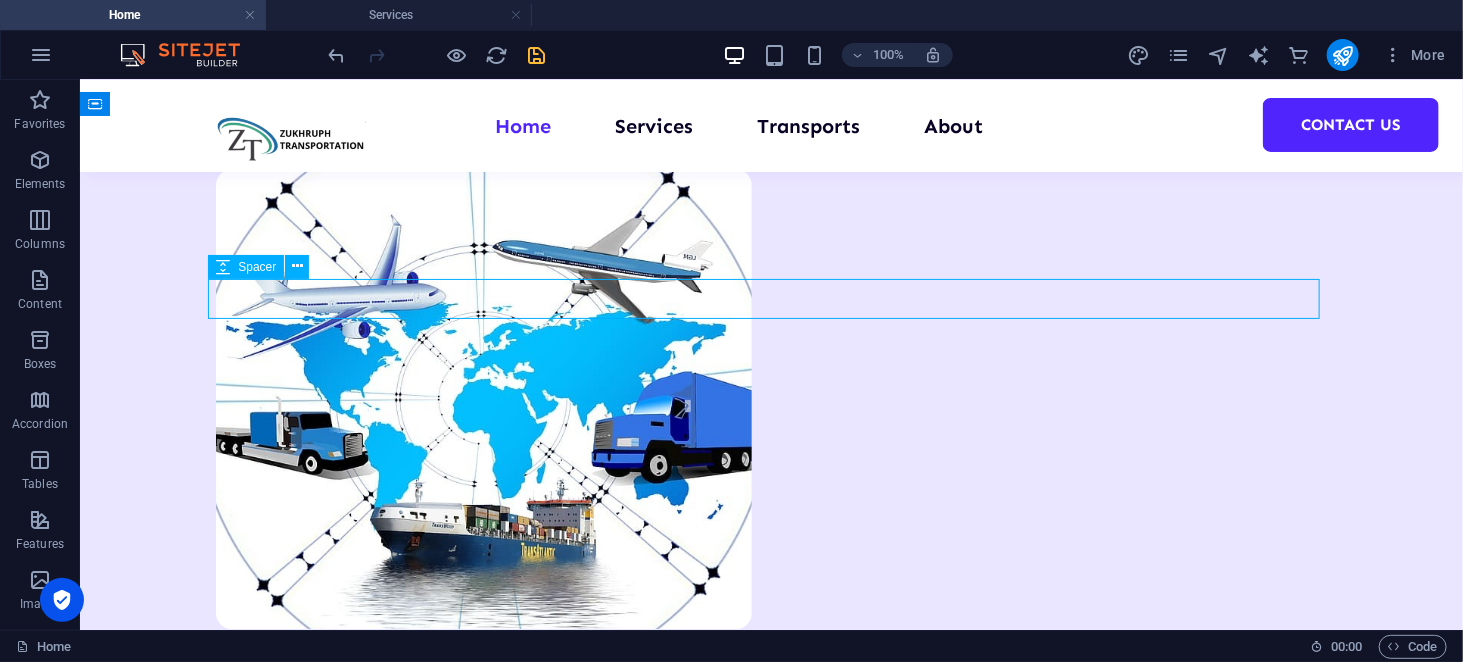 scroll, scrollTop: 2464, scrollLeft: 0, axis: vertical 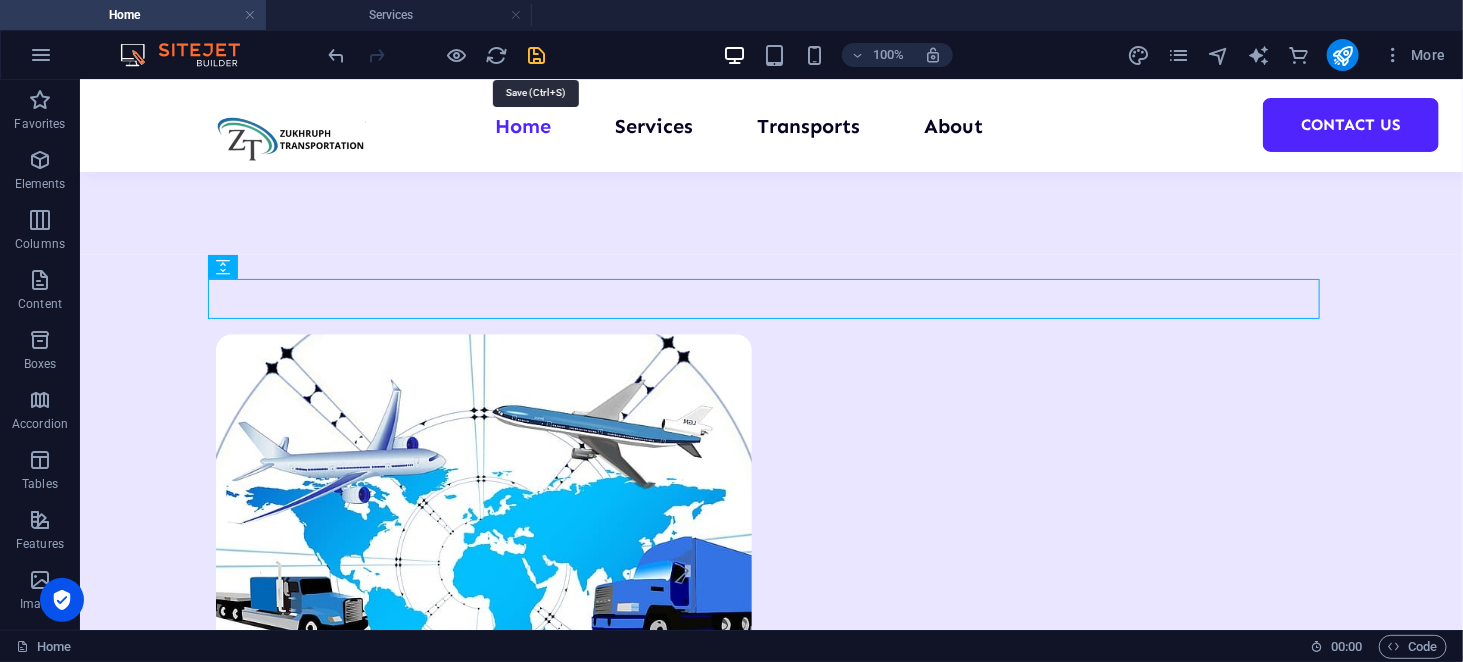 click at bounding box center (537, 55) 